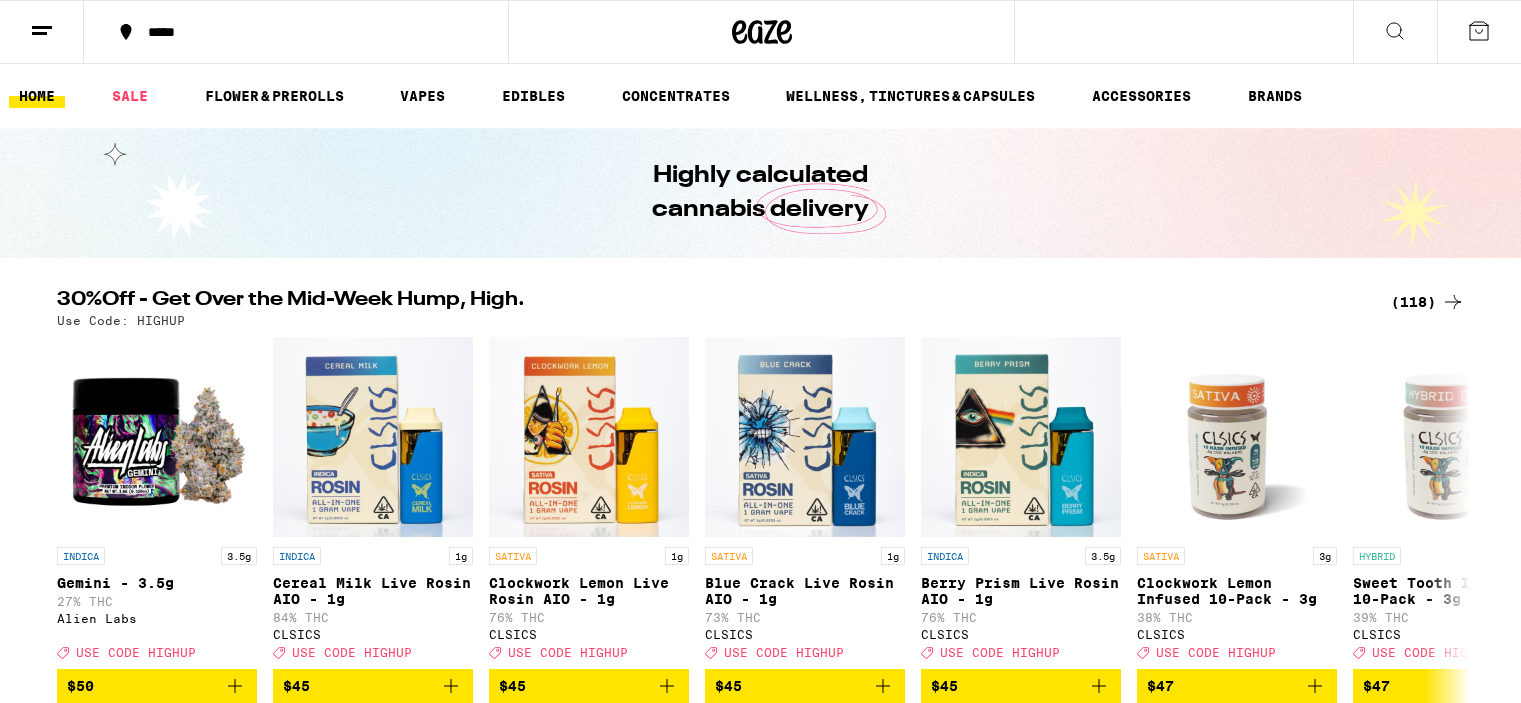 scroll, scrollTop: 0, scrollLeft: 0, axis: both 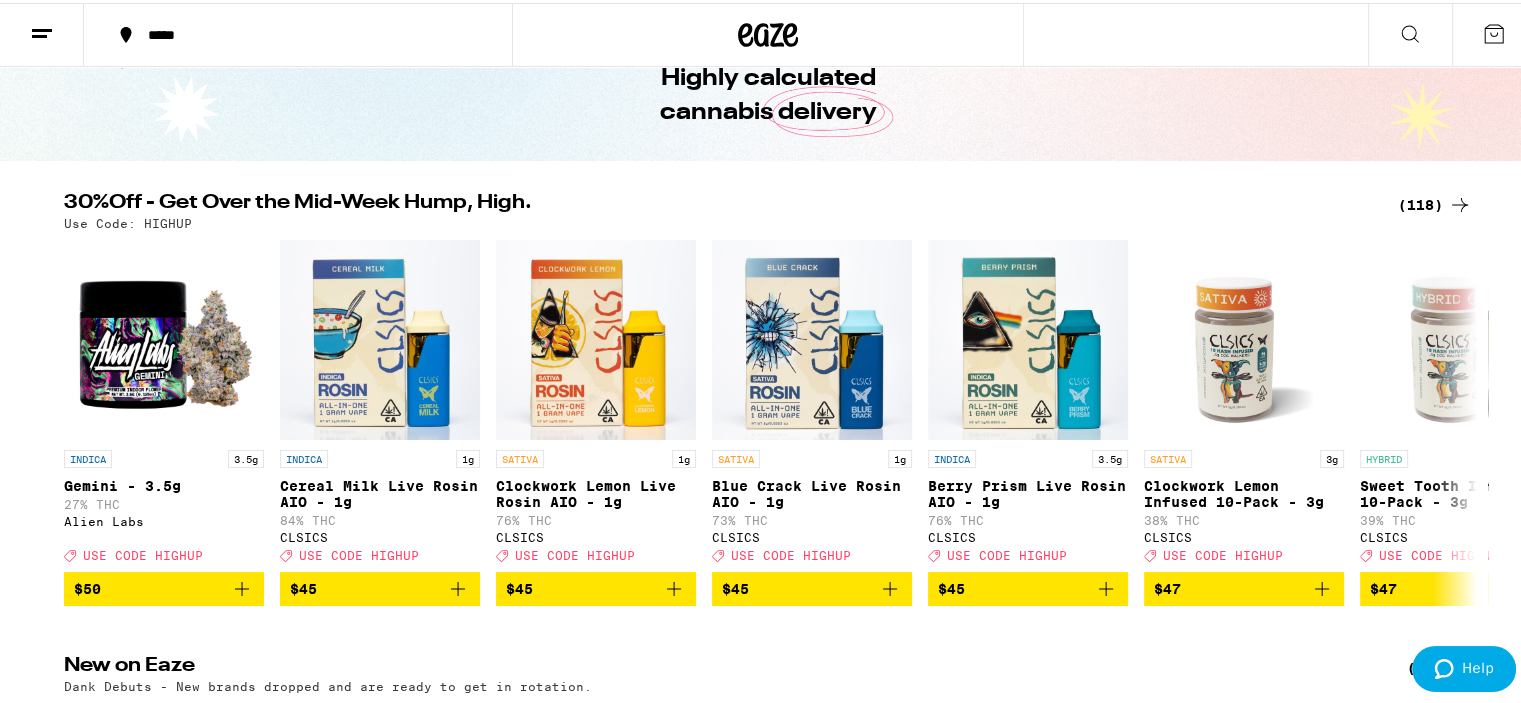 click 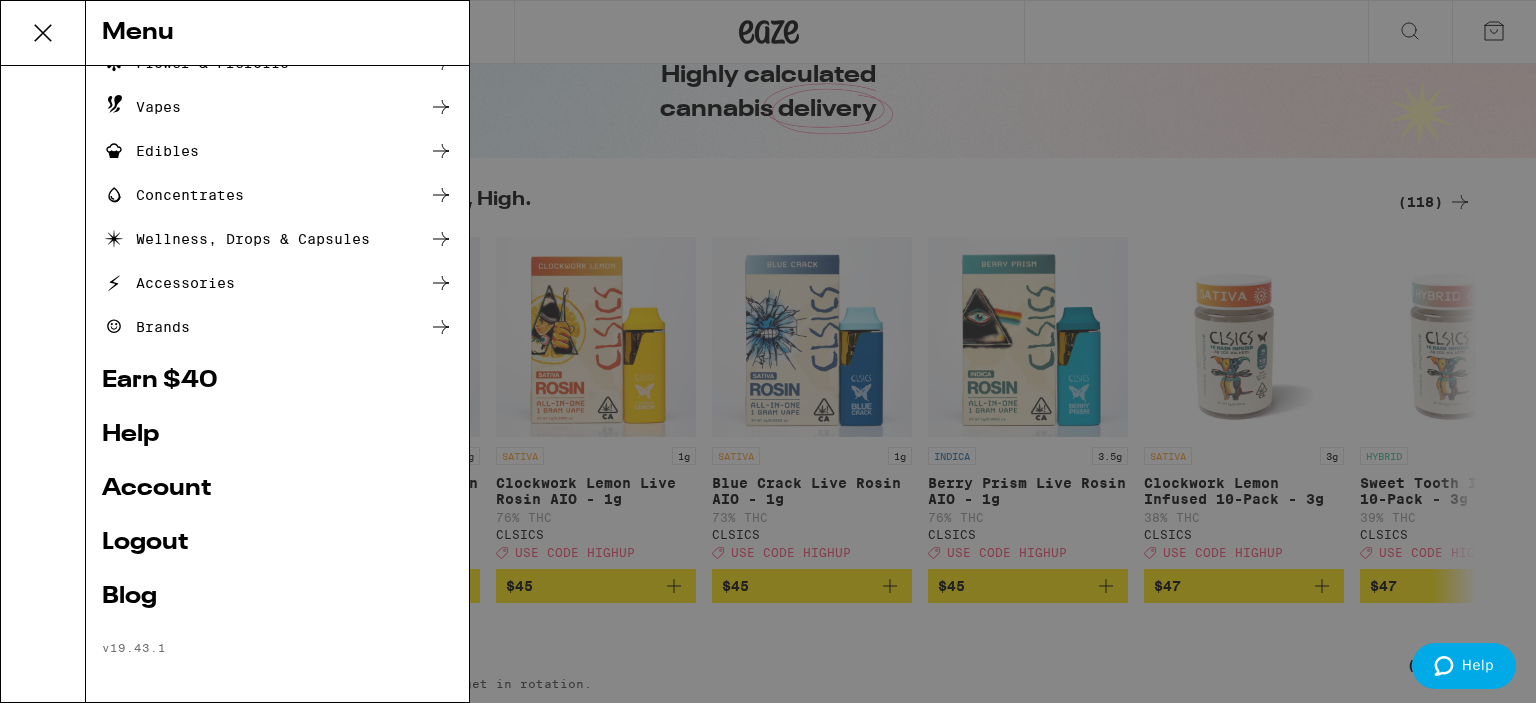 scroll, scrollTop: 160, scrollLeft: 0, axis: vertical 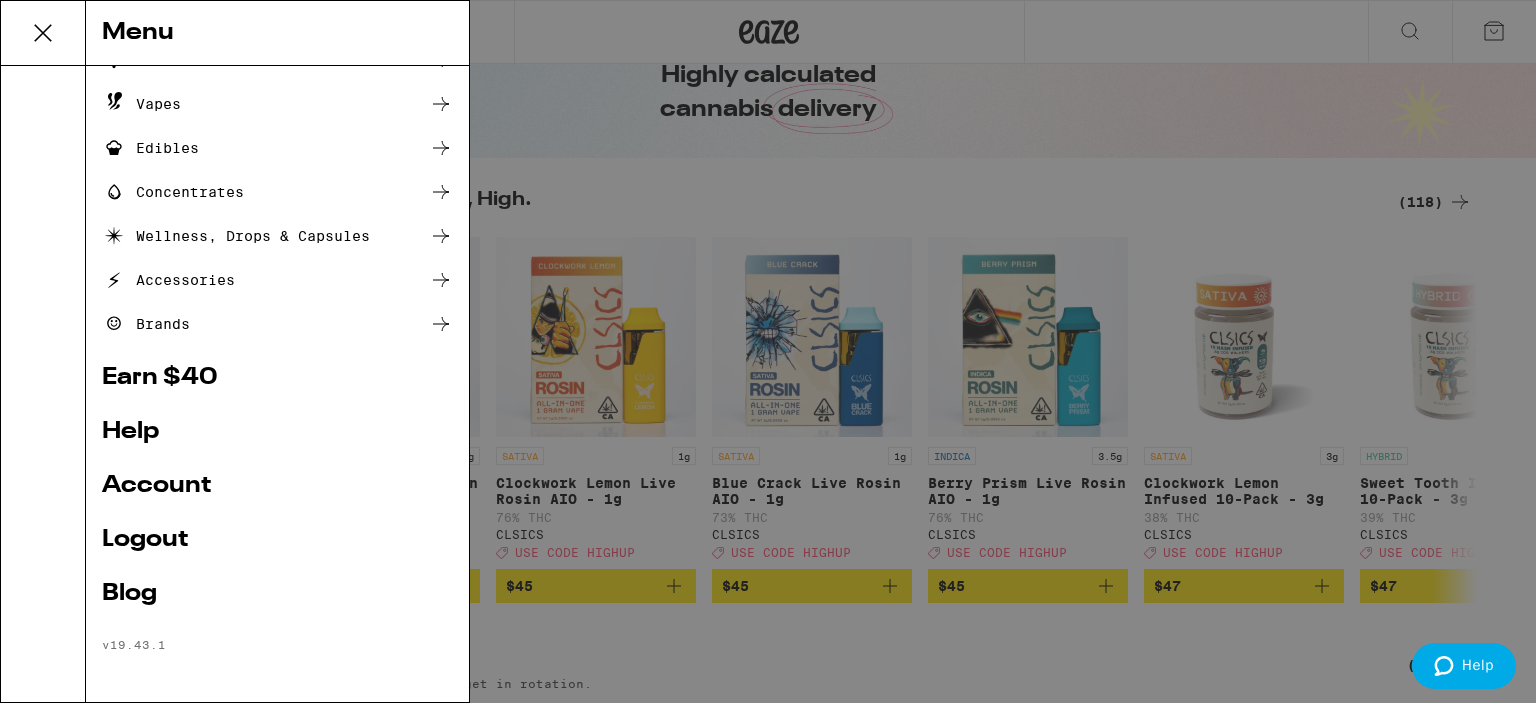 click on "Earn $ 40" at bounding box center [277, 378] 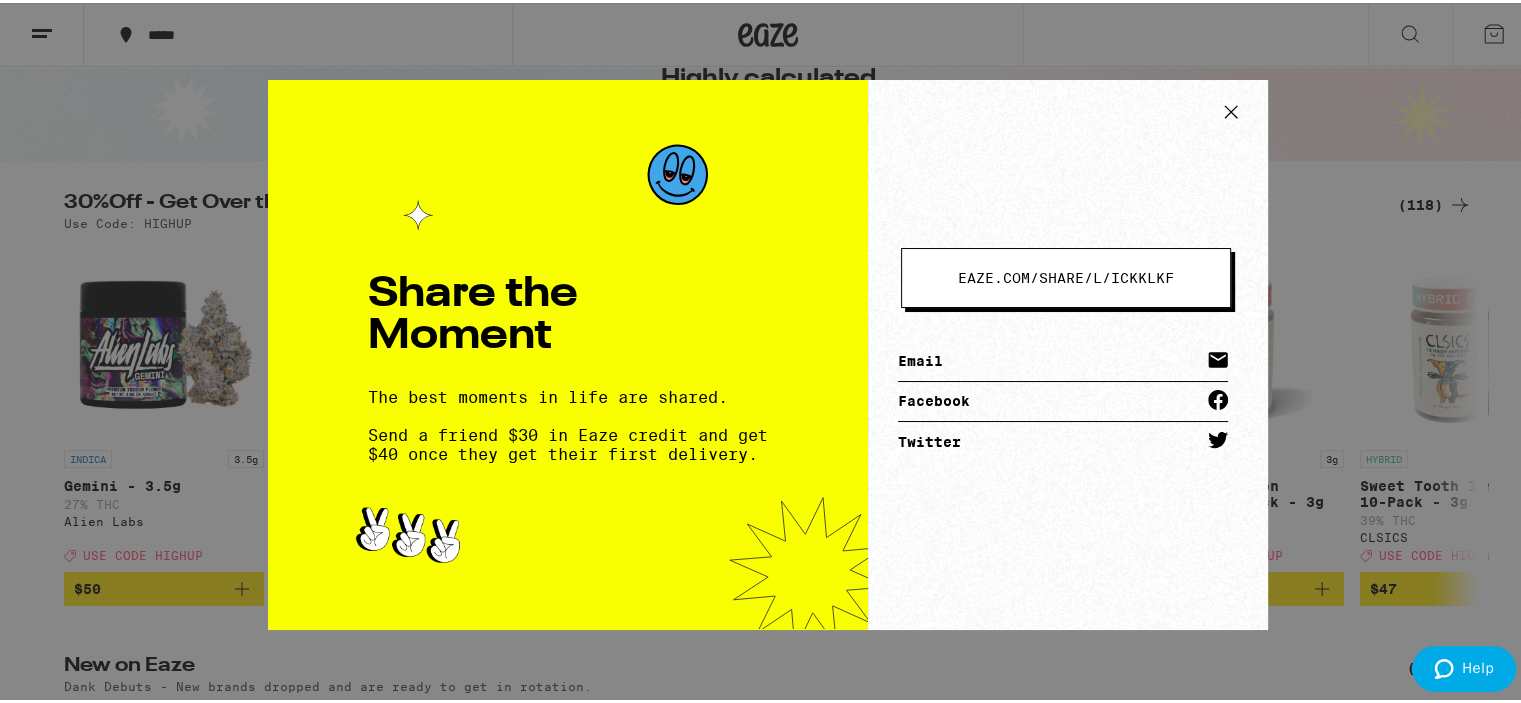 click 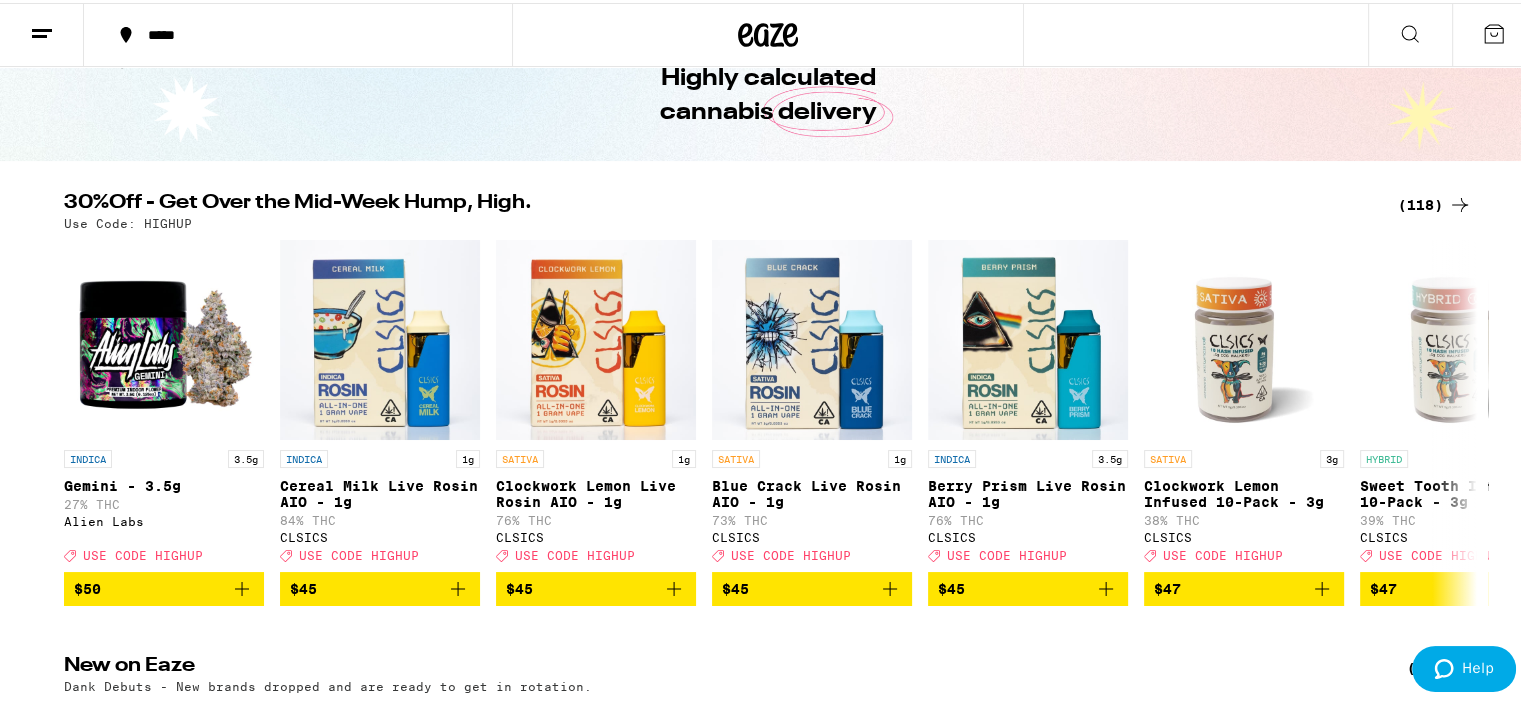 click 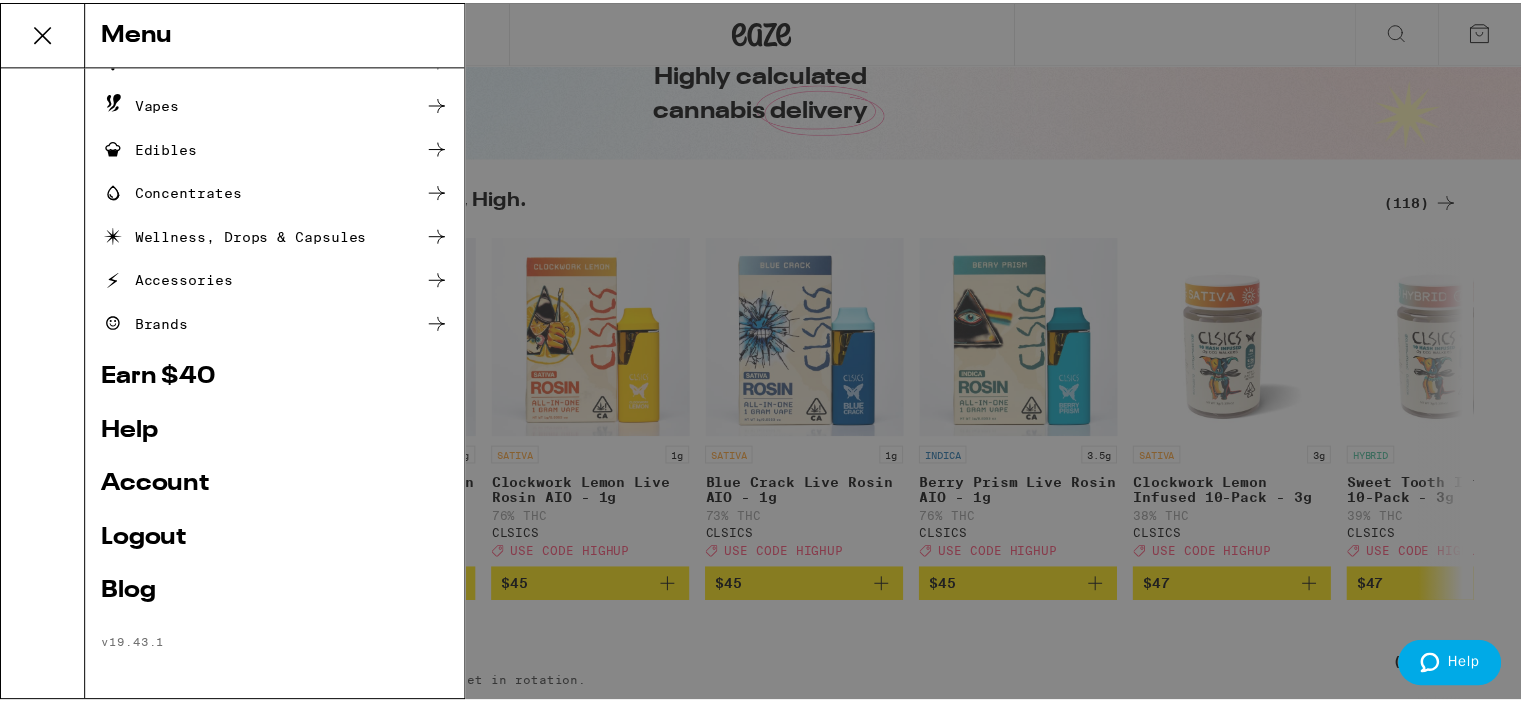 scroll, scrollTop: 60, scrollLeft: 0, axis: vertical 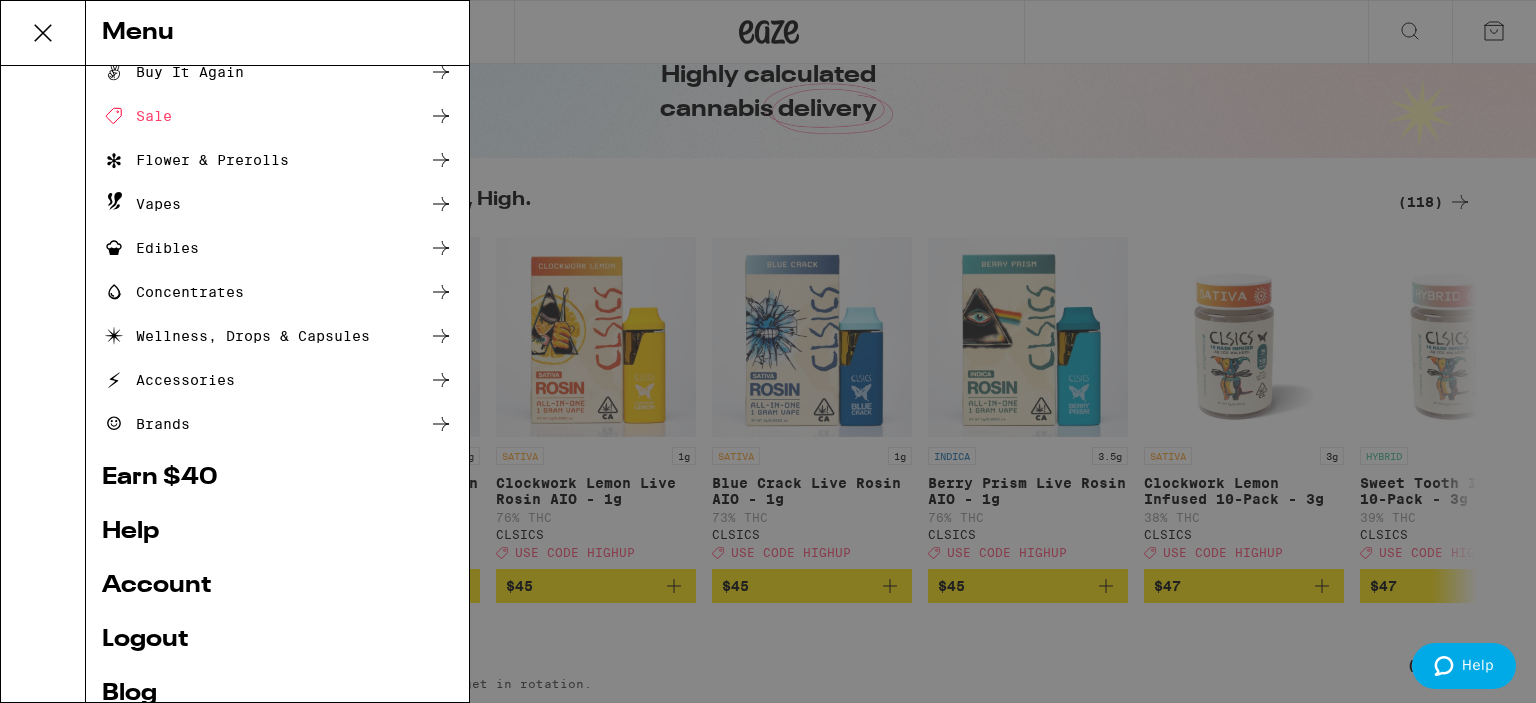 click on "Edibles" at bounding box center (277, 248) 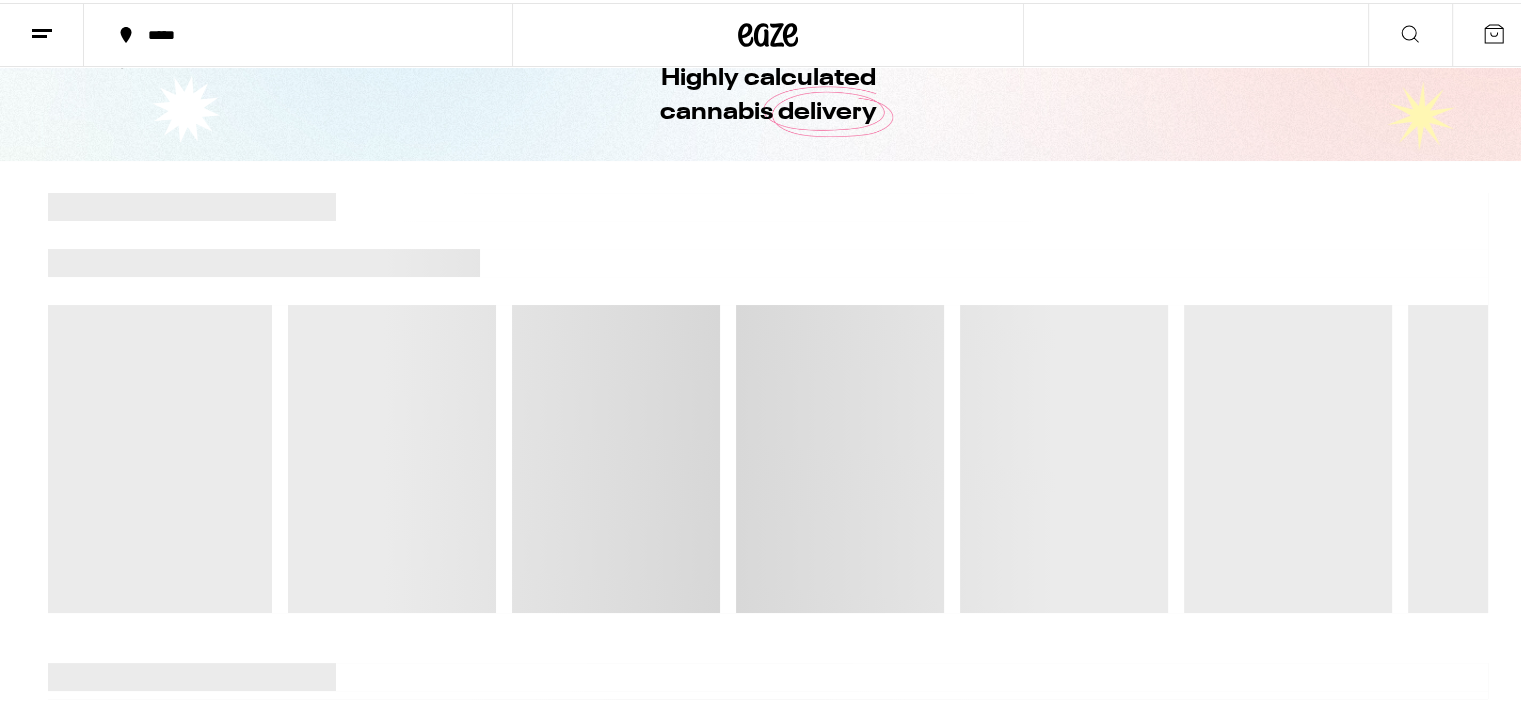 scroll, scrollTop: 0, scrollLeft: 0, axis: both 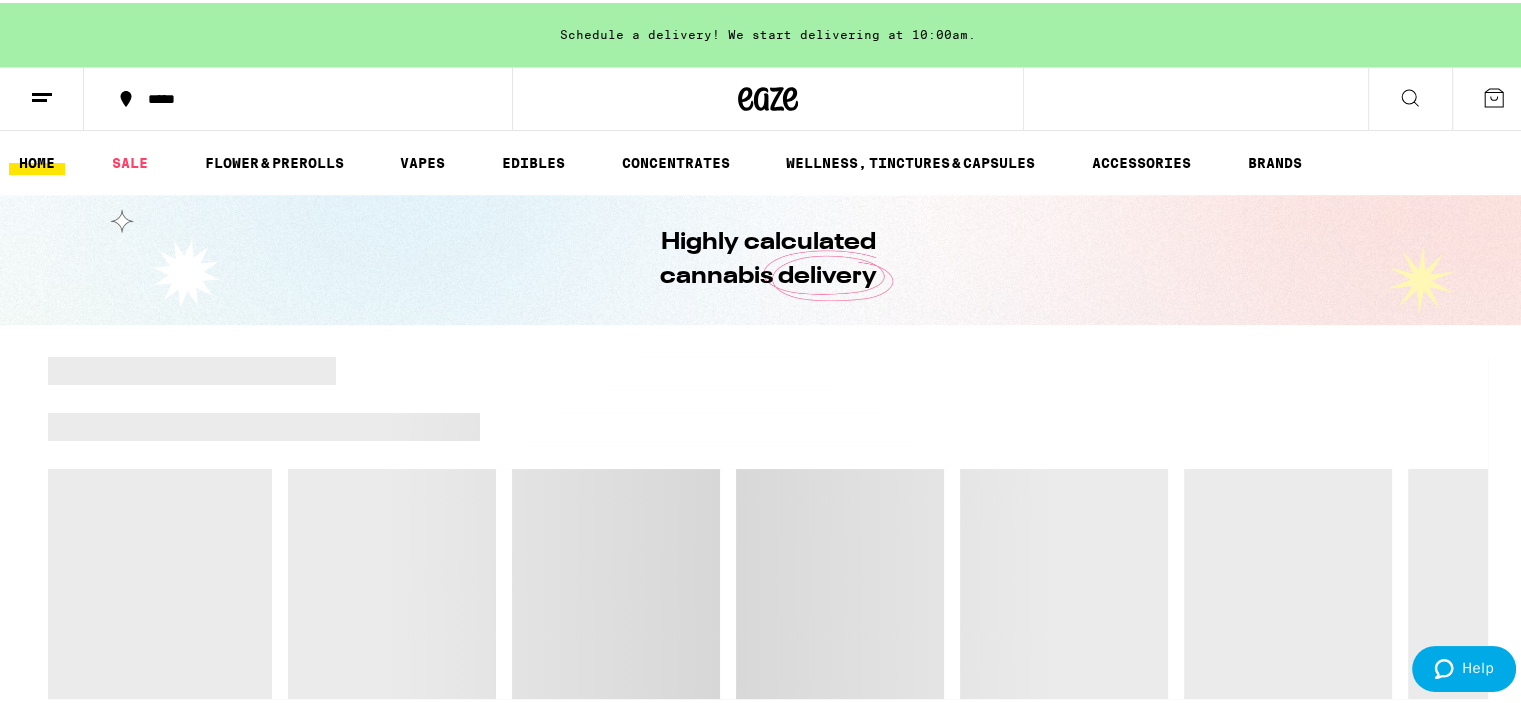 click 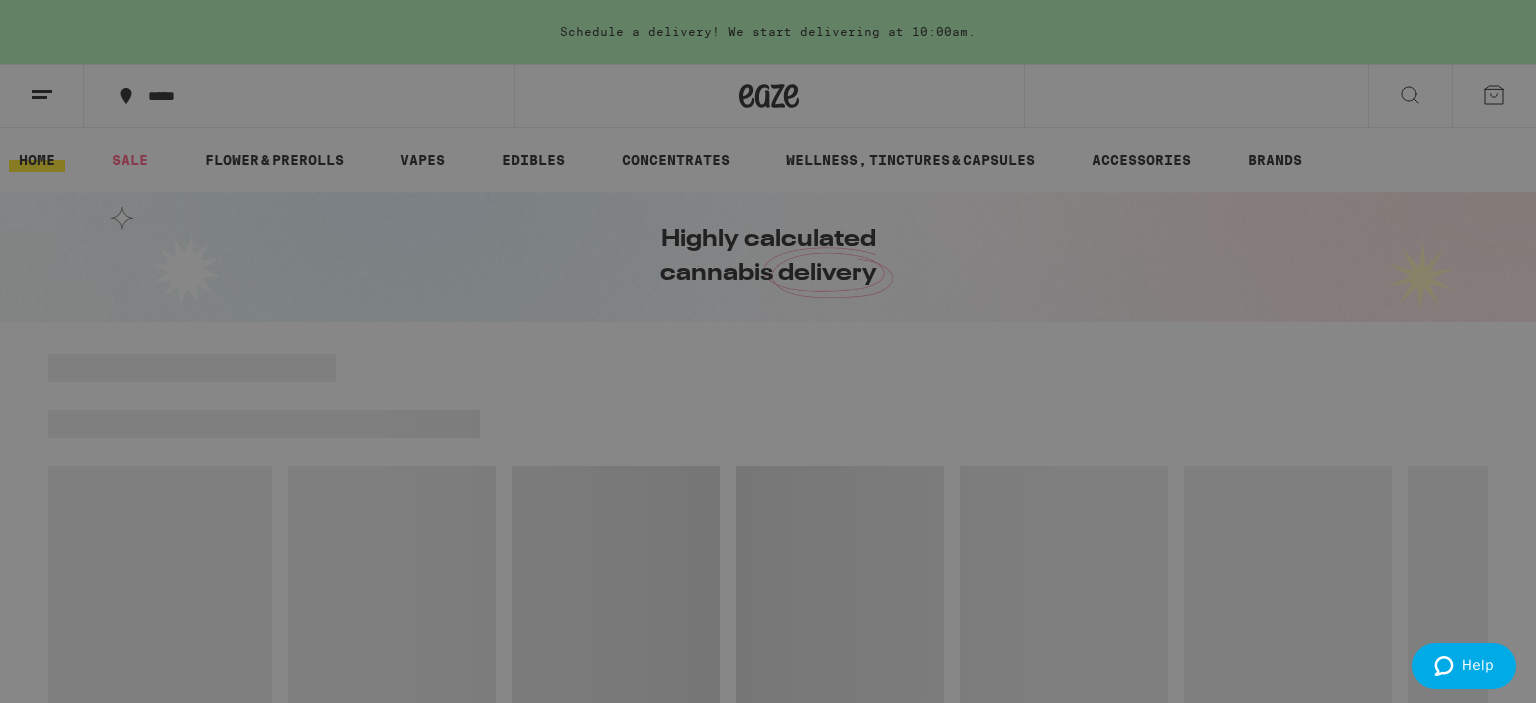 click on "Flower & Prerolls" at bounding box center [195, 220] 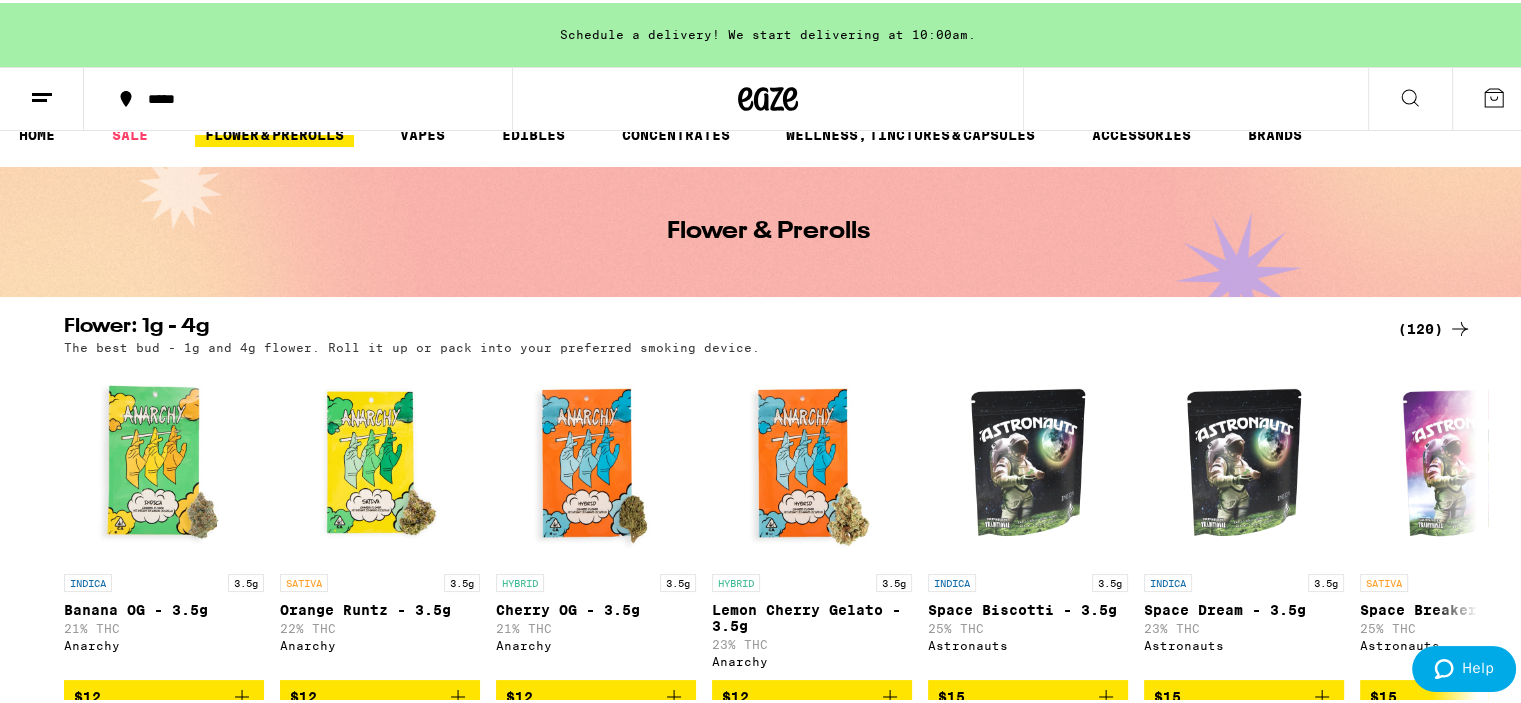 scroll, scrollTop: 0, scrollLeft: 0, axis: both 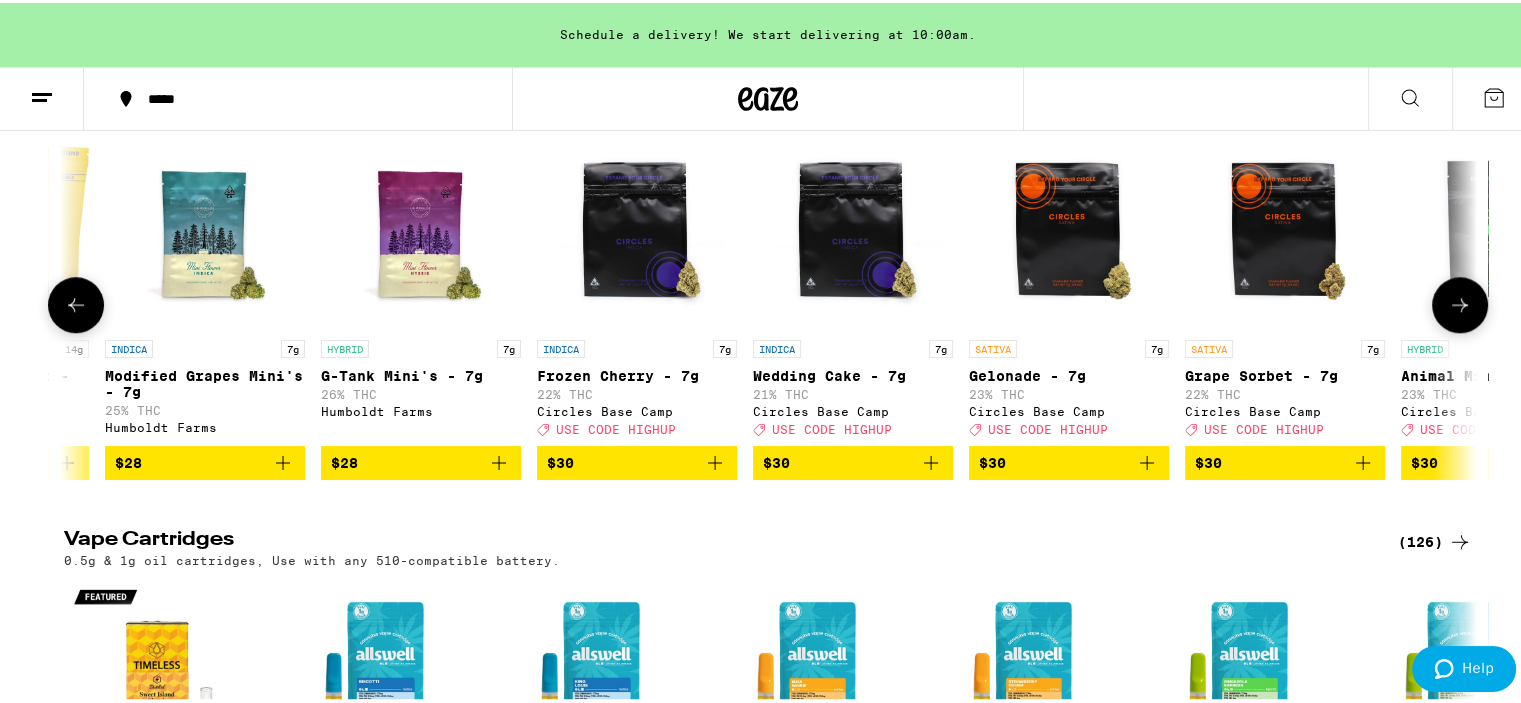 click 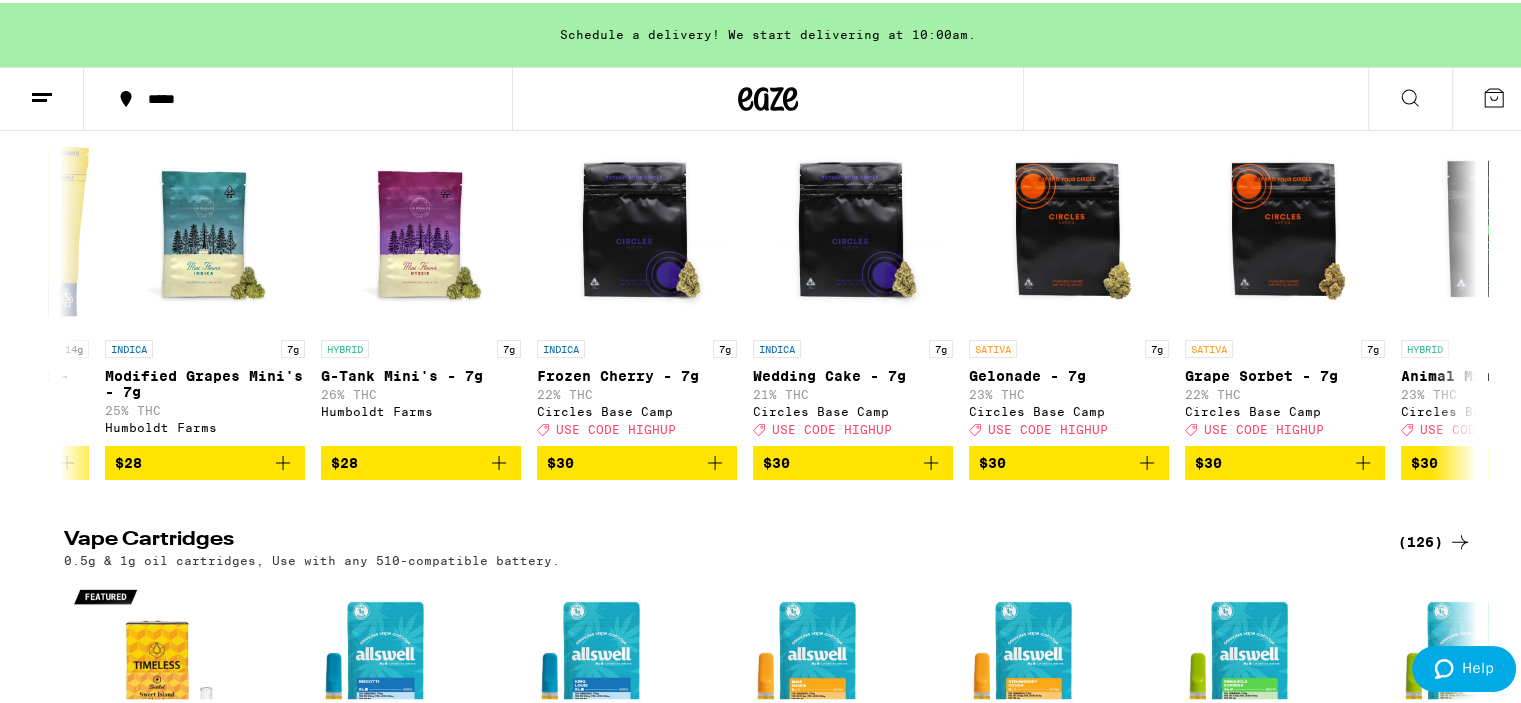 scroll, scrollTop: 1680, scrollLeft: 0, axis: vertical 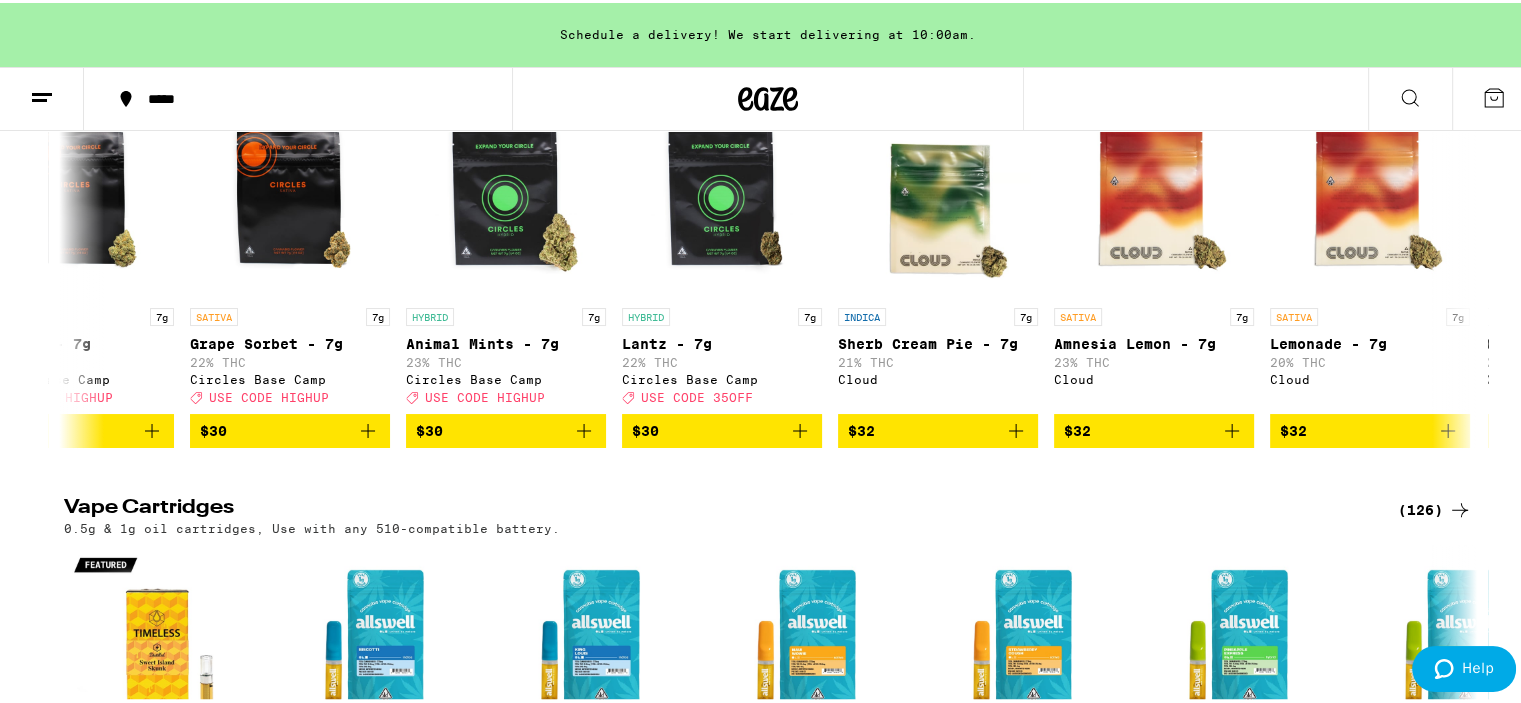 click 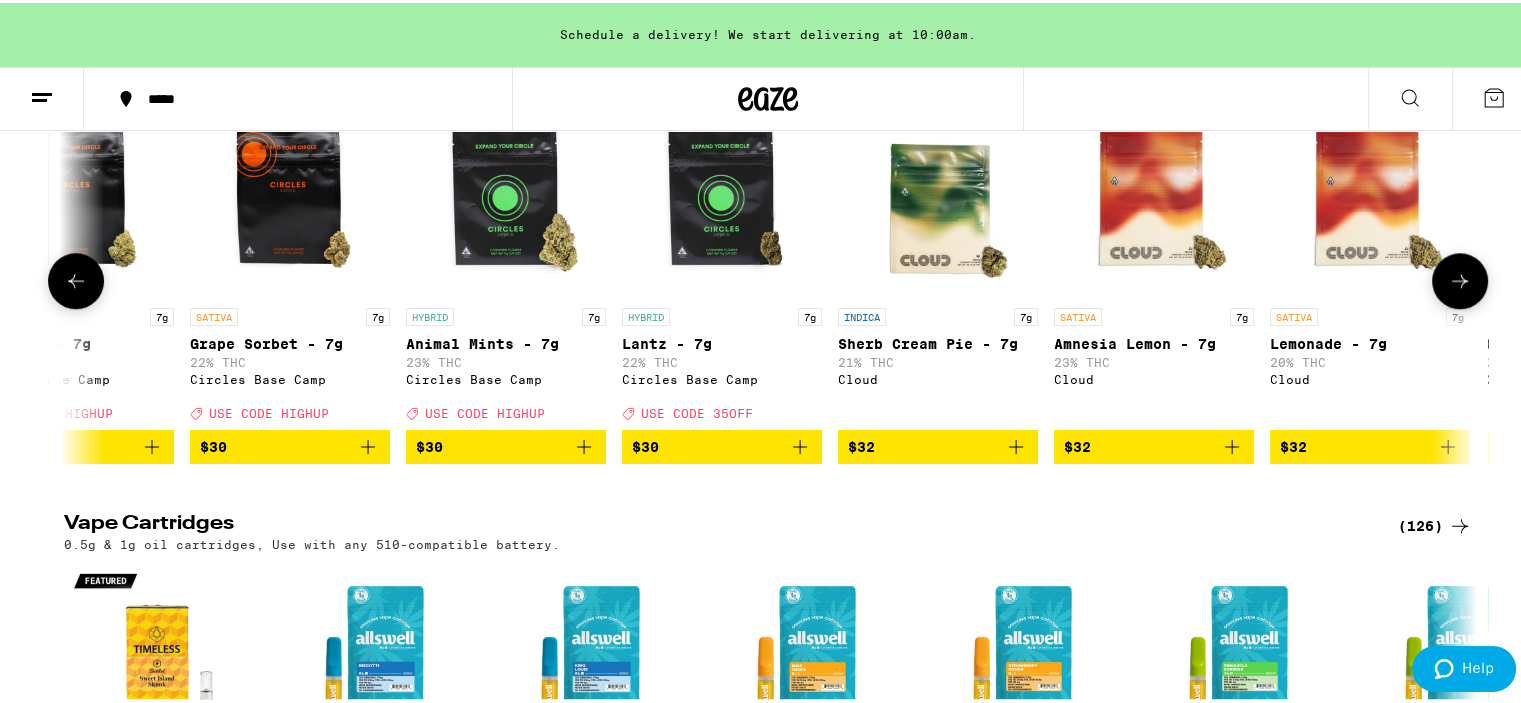 click at bounding box center (1460, 278) 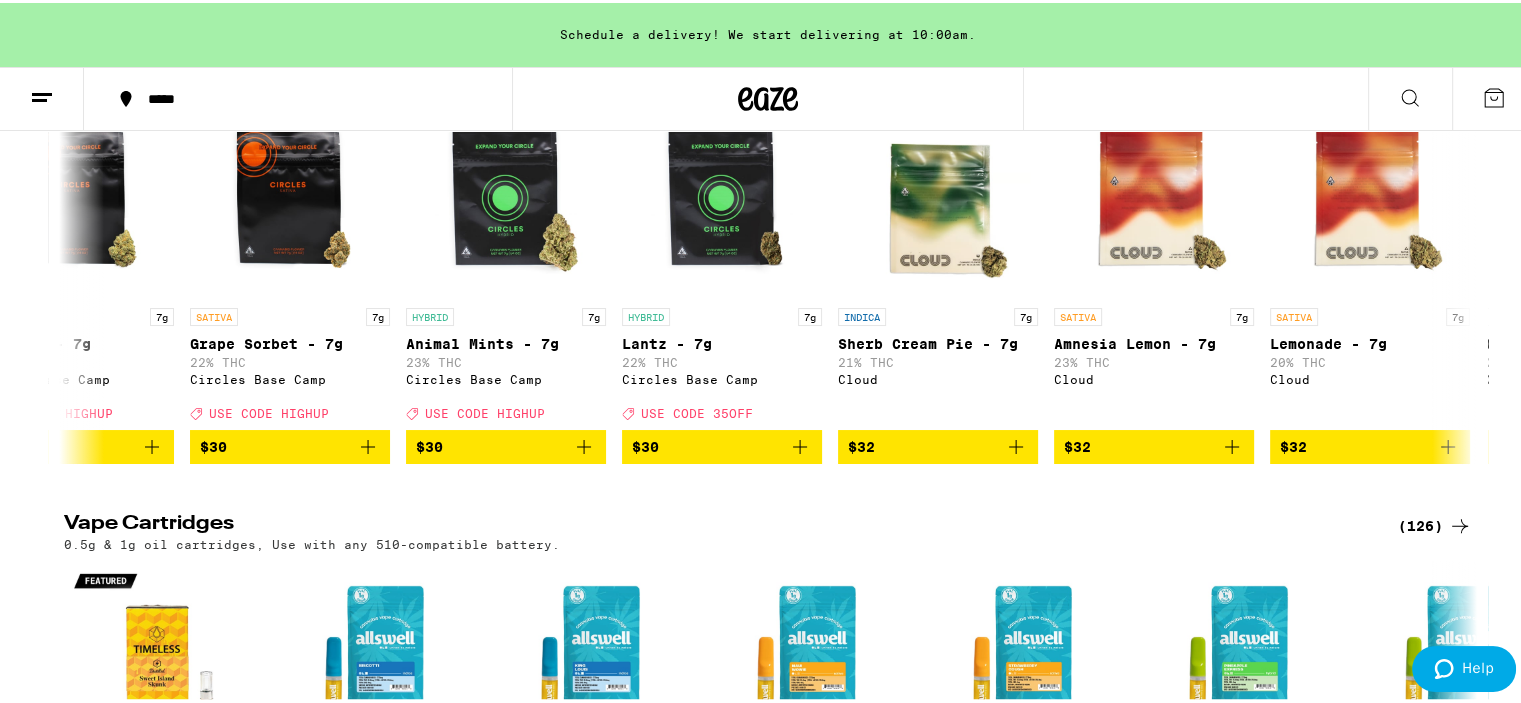 scroll, scrollTop: 0, scrollLeft: 5500, axis: horizontal 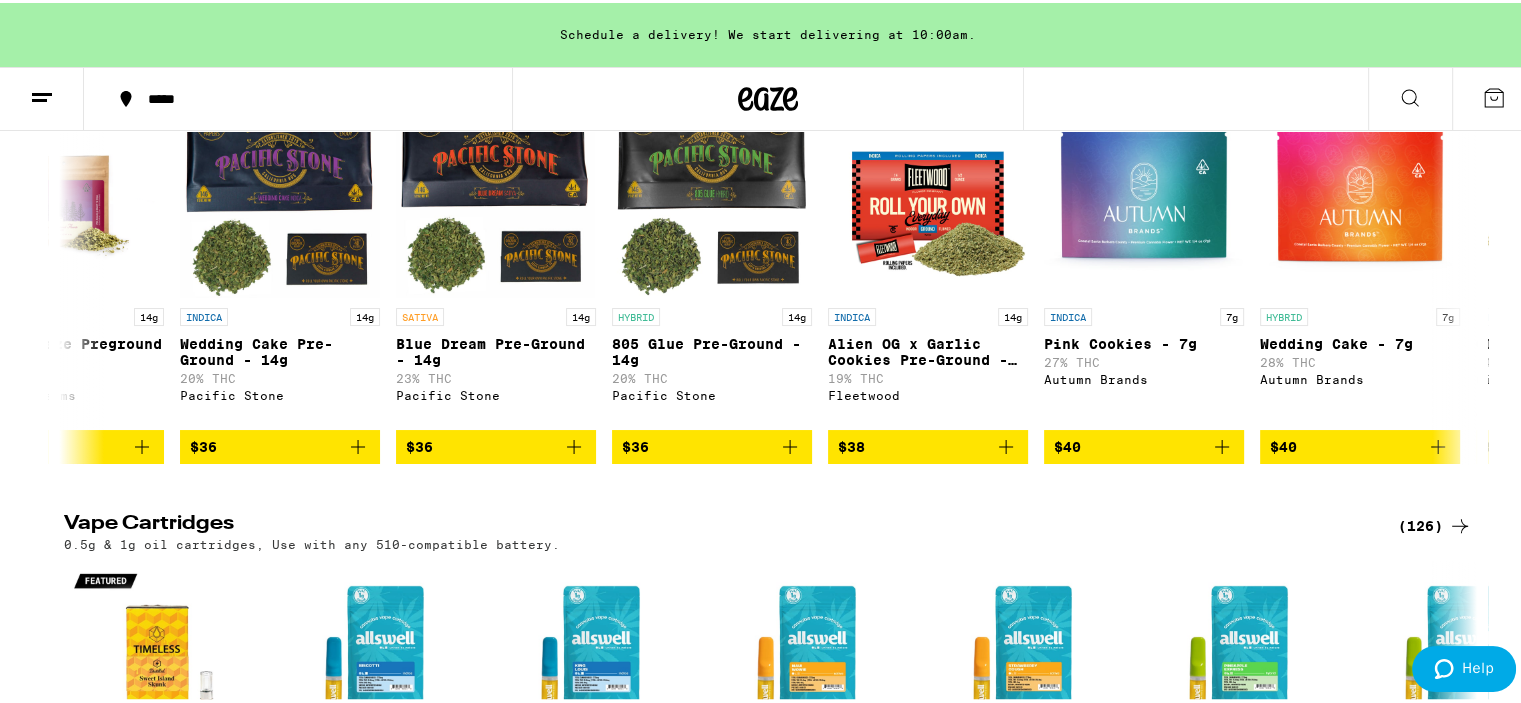 click on "INDICA 20g Gush Mints - 20g 23% THC Yada Yada $78 INDICA 14g Gush Mints Pre-Ground - 14g 23% THC Yada Yada $25 SATIVA 14g Mango Mintality Pre-Ground - 14g 21% THC Yada Yada $25 HYBRID 14g Gorilla Glue #4 Pre-Ground - 14g 20% THC Yada Yada $25 INDICA 7g Modified Grapes Mini's - 7g 25% THC Humboldt Farms $28 HYBRID 7g G-Tank Mini's - 7g 26% THC Humboldt Farms $28 INDICA 7g Frozen Cherry - 7g 22% THC Circles Base Camp Deal Created with Sketch. USE CODE HIGHUP $30 INDICA 7g Wedding Cake - 7g 21% THC Circles Base Camp Deal Created with Sketch. USE CODE HIGHUP $30 SATIVA 7g Gelonade - 7g 23% THC Circles Base Camp Deal Created with Sketch. USE CODE HIGHUP $30 SATIVA 7g Grape Sorbet - 7g 22% THC Circles Base Camp Deal Created with Sketch. USE CODE HIGHUP $30 HYBRID 7g Animal Mints - 7g 23% THC Circles Base Camp Deal Created with Sketch. USE CODE HIGHUP $30 HYBRID 7g Lantz - 7g 22% THC Circles Base Camp Deal Created with Sketch. USE CODE 35OFF $30 INDICA 7g Sherb Cream Pie - 7g 21% THC Cloud $32 SATIVA 7g 23% THC $32" at bounding box center (768, 278) 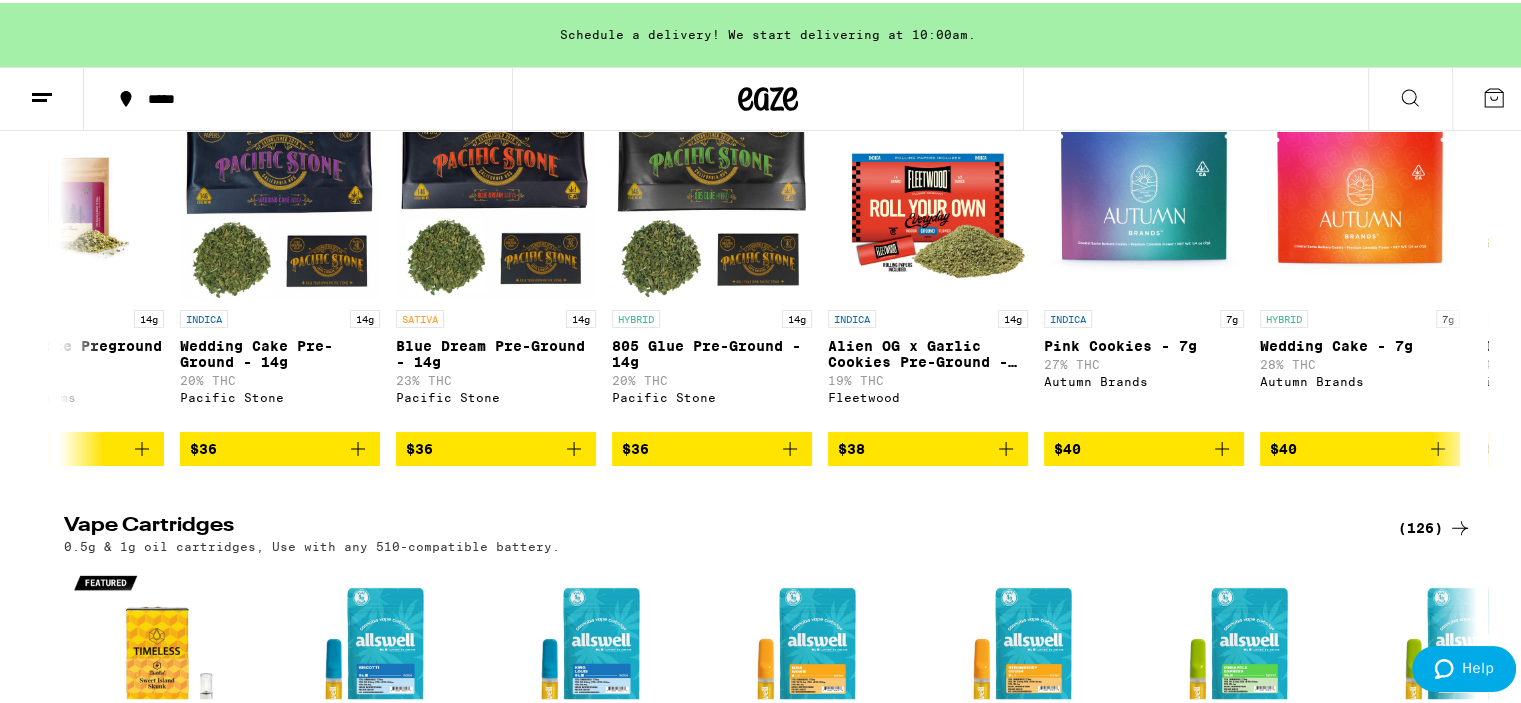 scroll, scrollTop: 0, scrollLeft: 5478, axis: horizontal 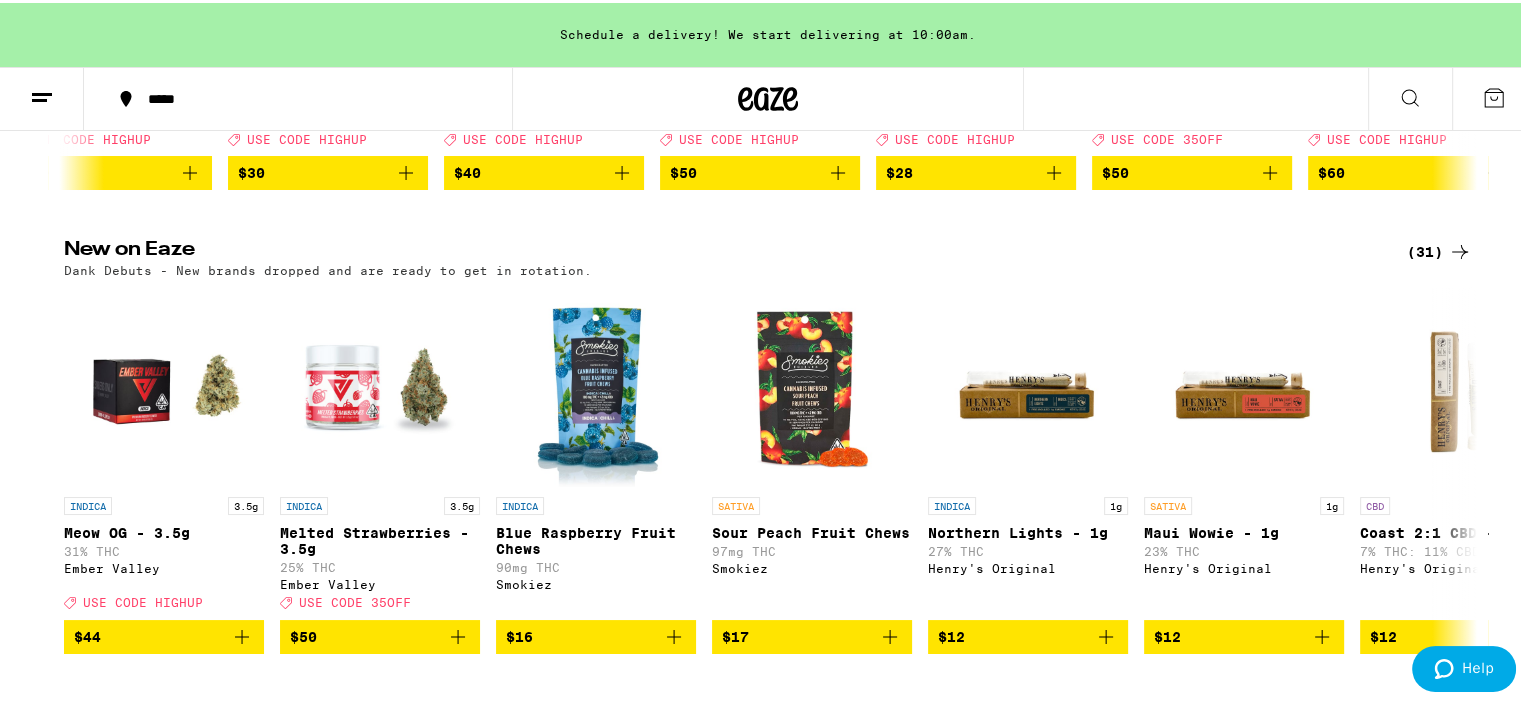 click 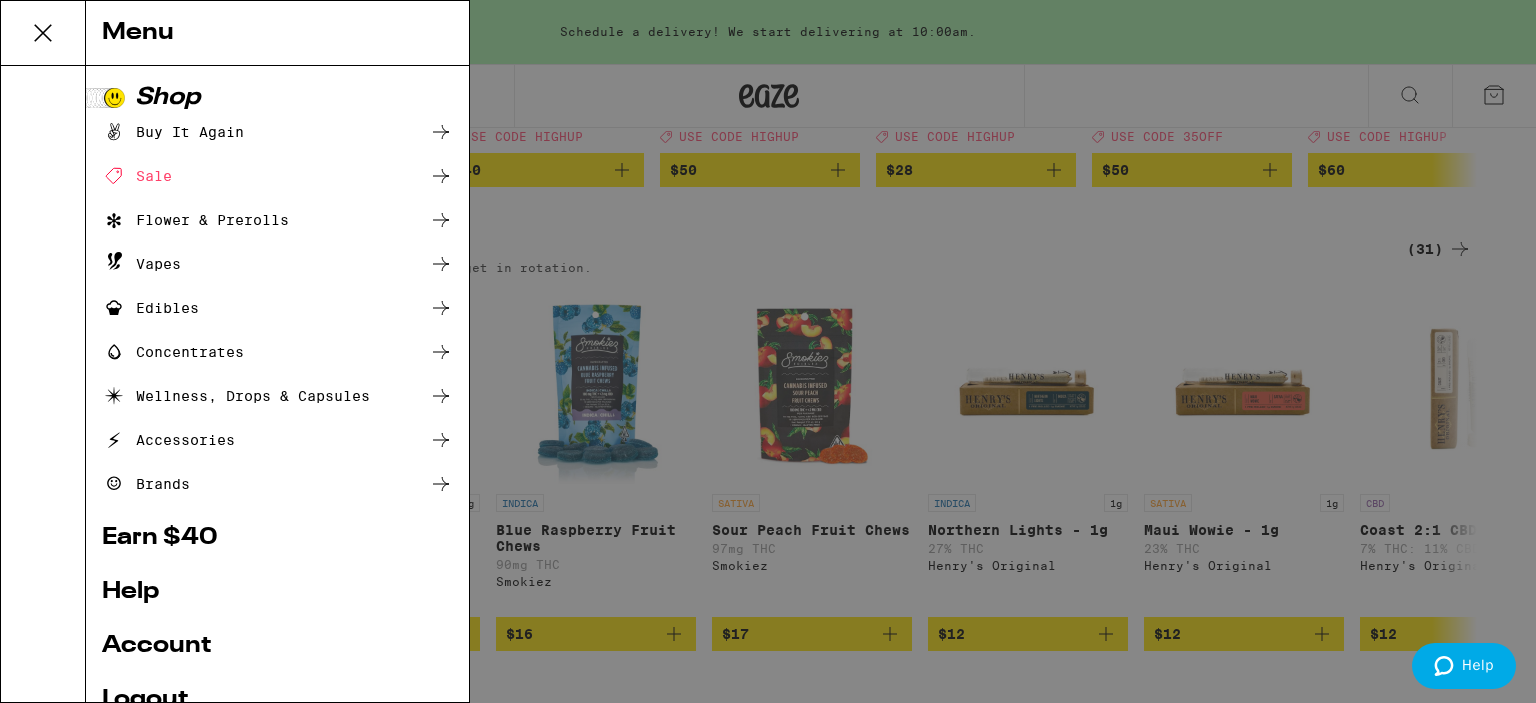 click on "Edibles" at bounding box center (150, 308) 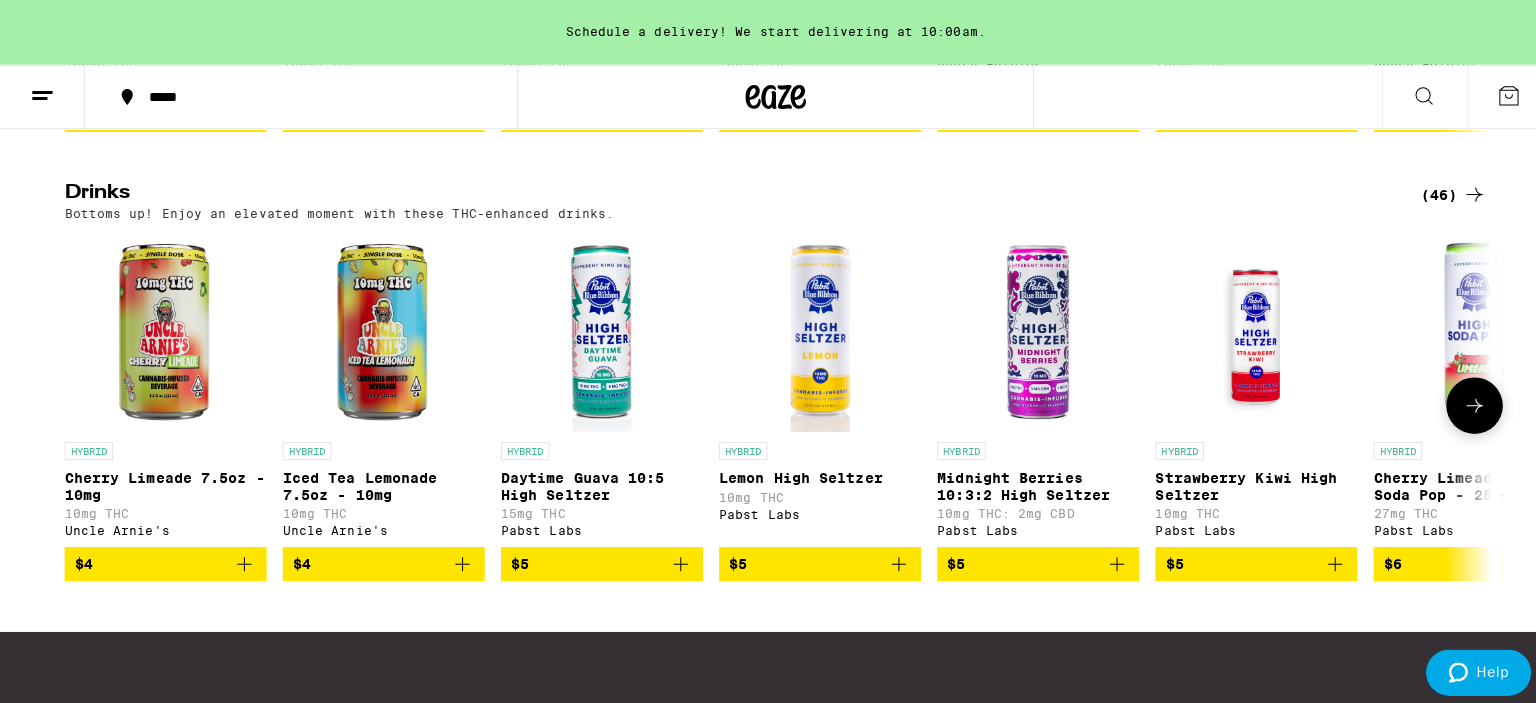 scroll, scrollTop: 1000, scrollLeft: 0, axis: vertical 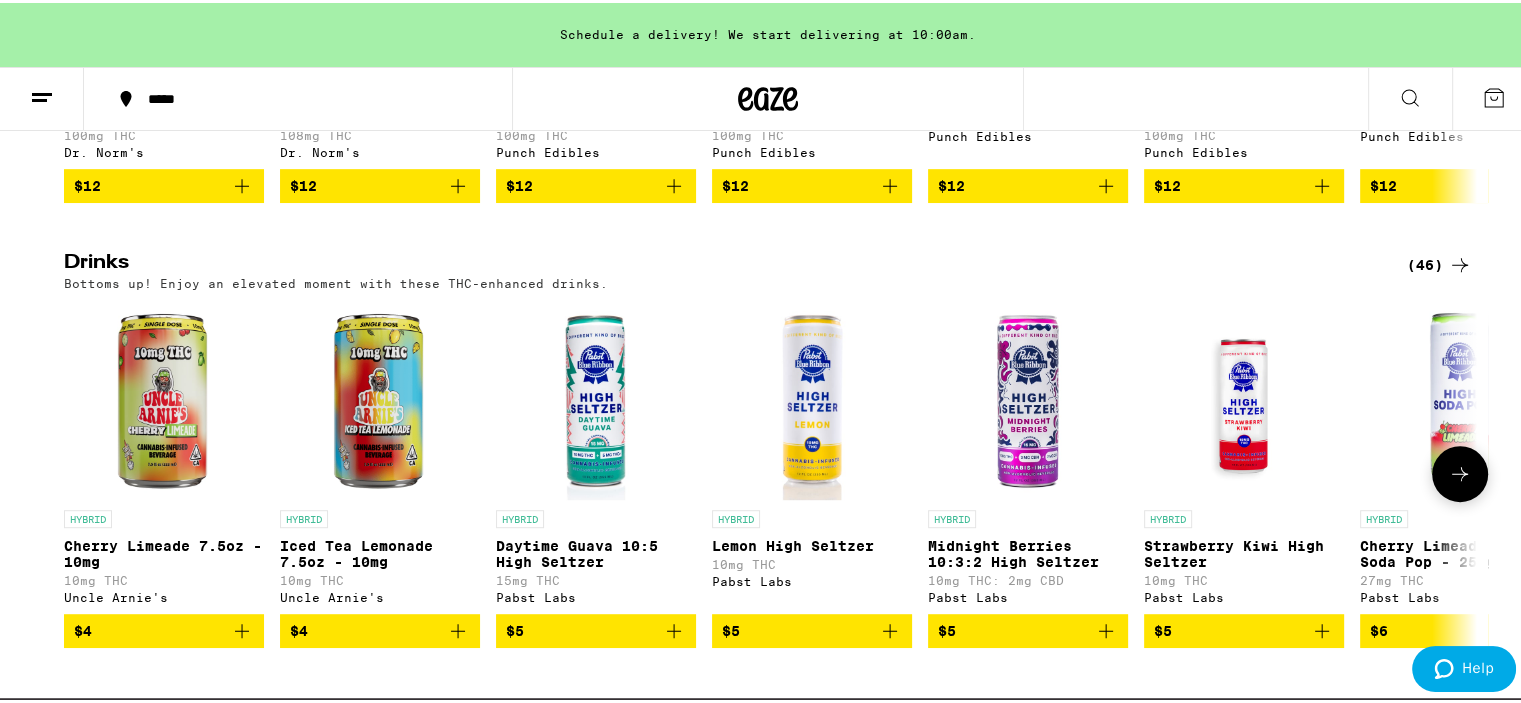 click at bounding box center (596, 397) 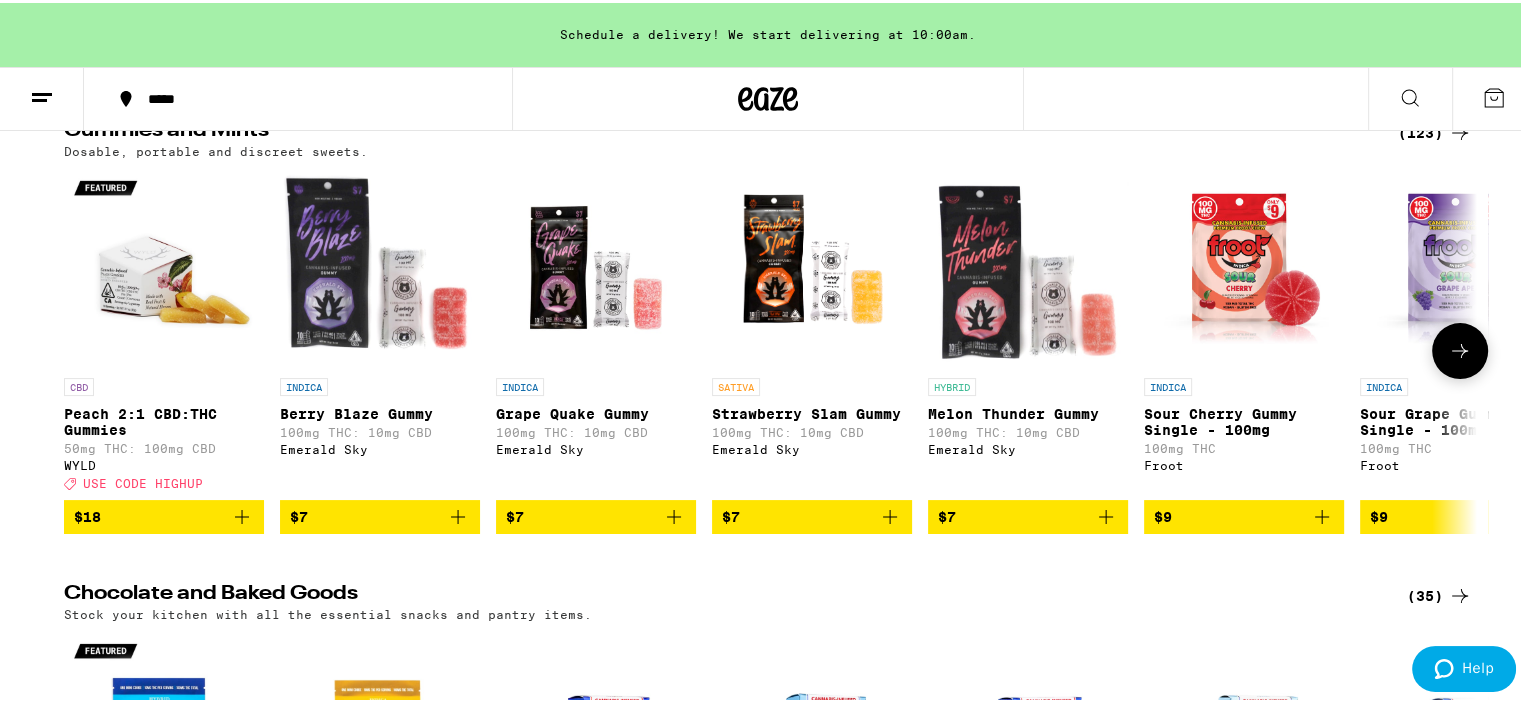 scroll, scrollTop: 138, scrollLeft: 0, axis: vertical 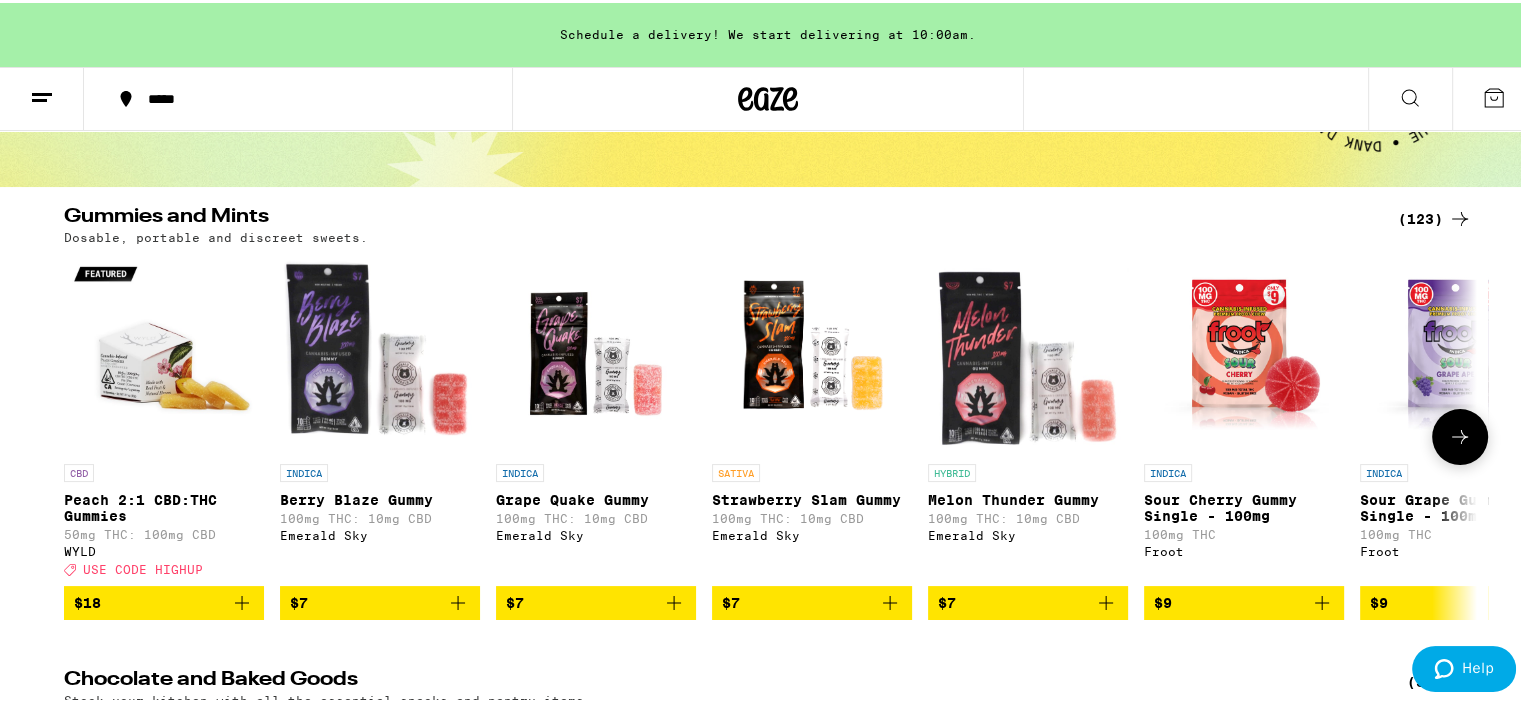 click 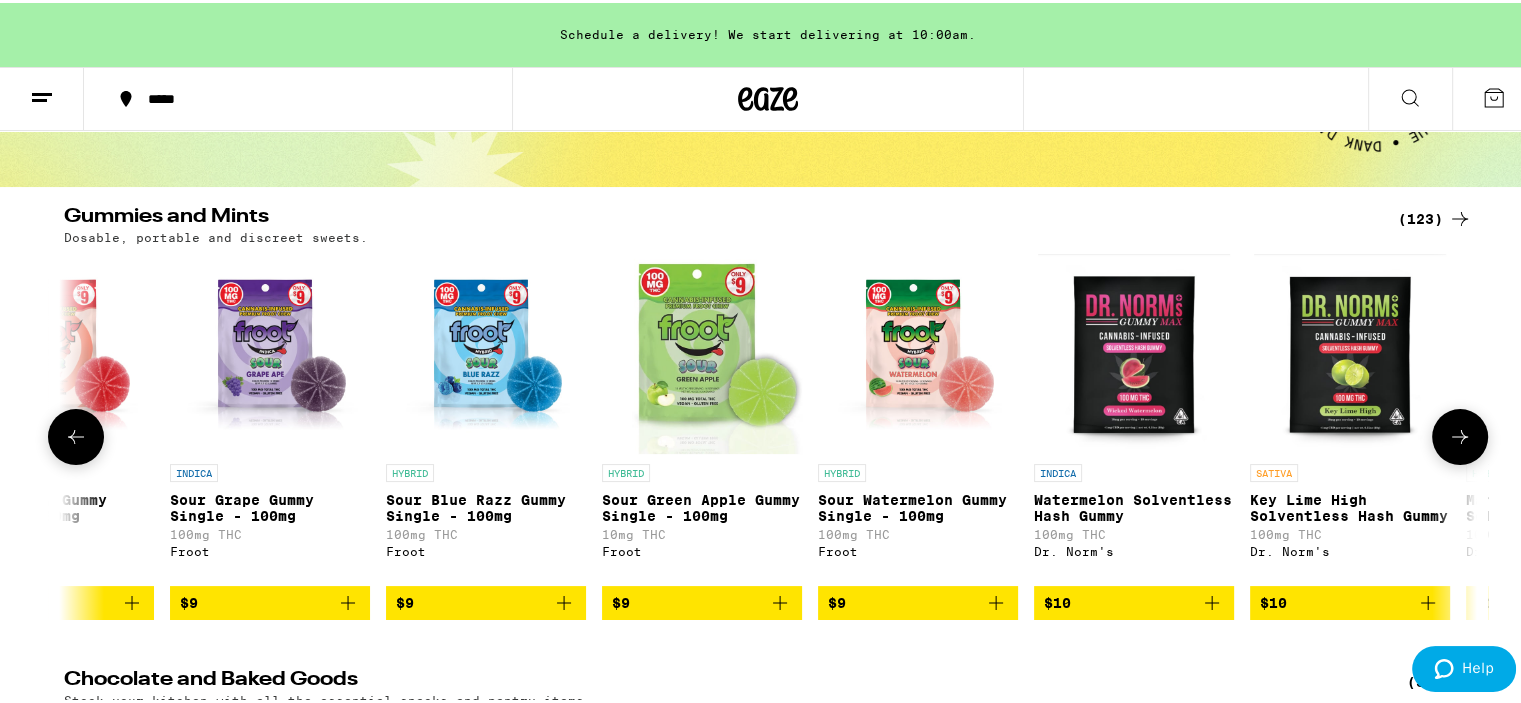 click 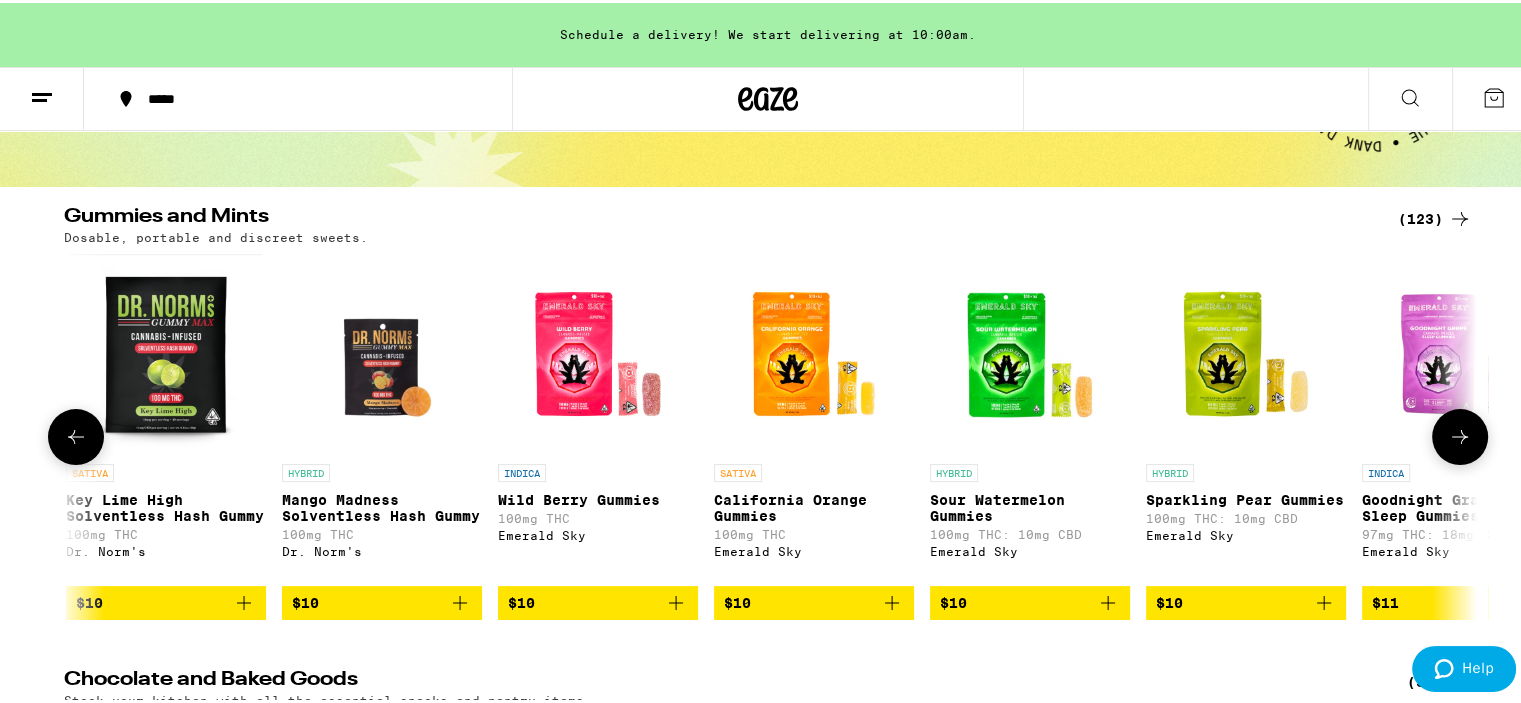 scroll, scrollTop: 0, scrollLeft: 2380, axis: horizontal 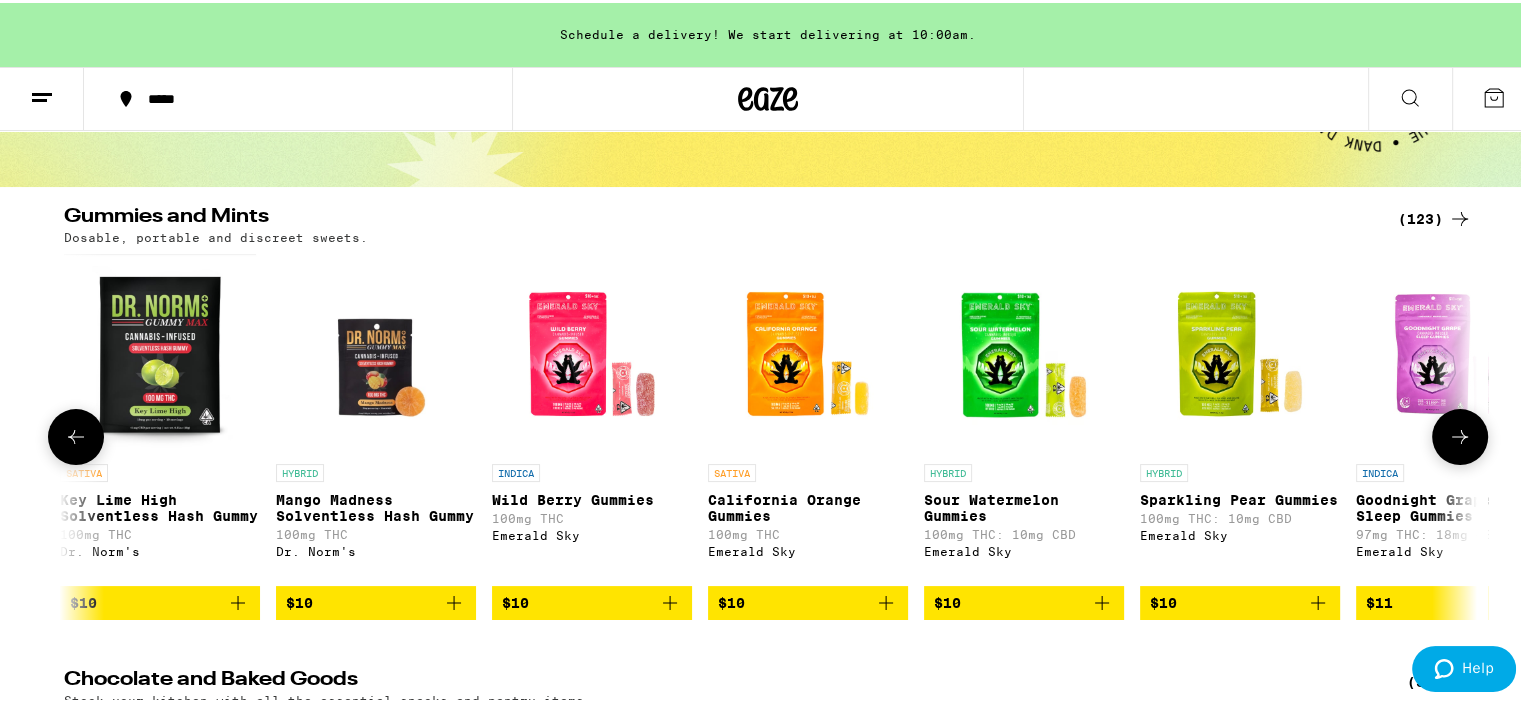 click 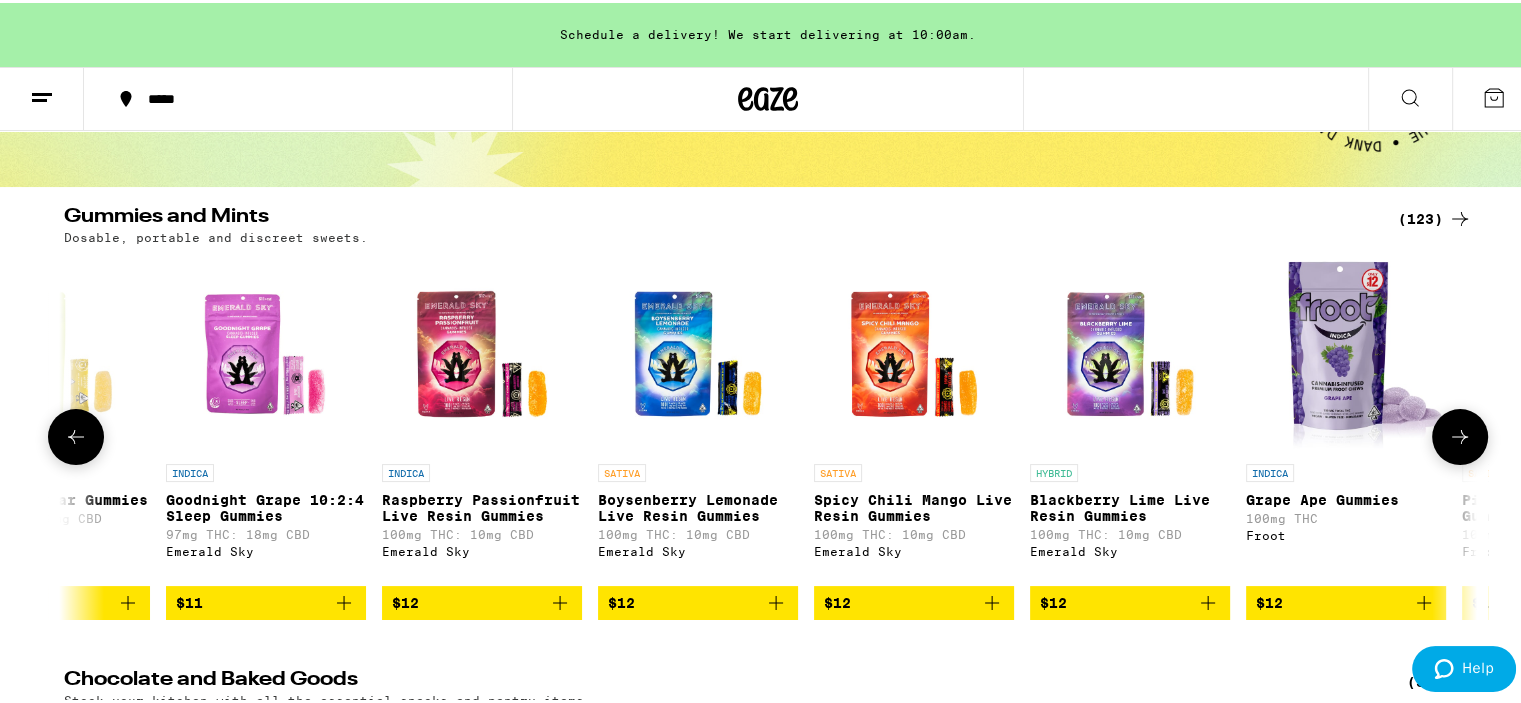 scroll, scrollTop: 0, scrollLeft: 3571, axis: horizontal 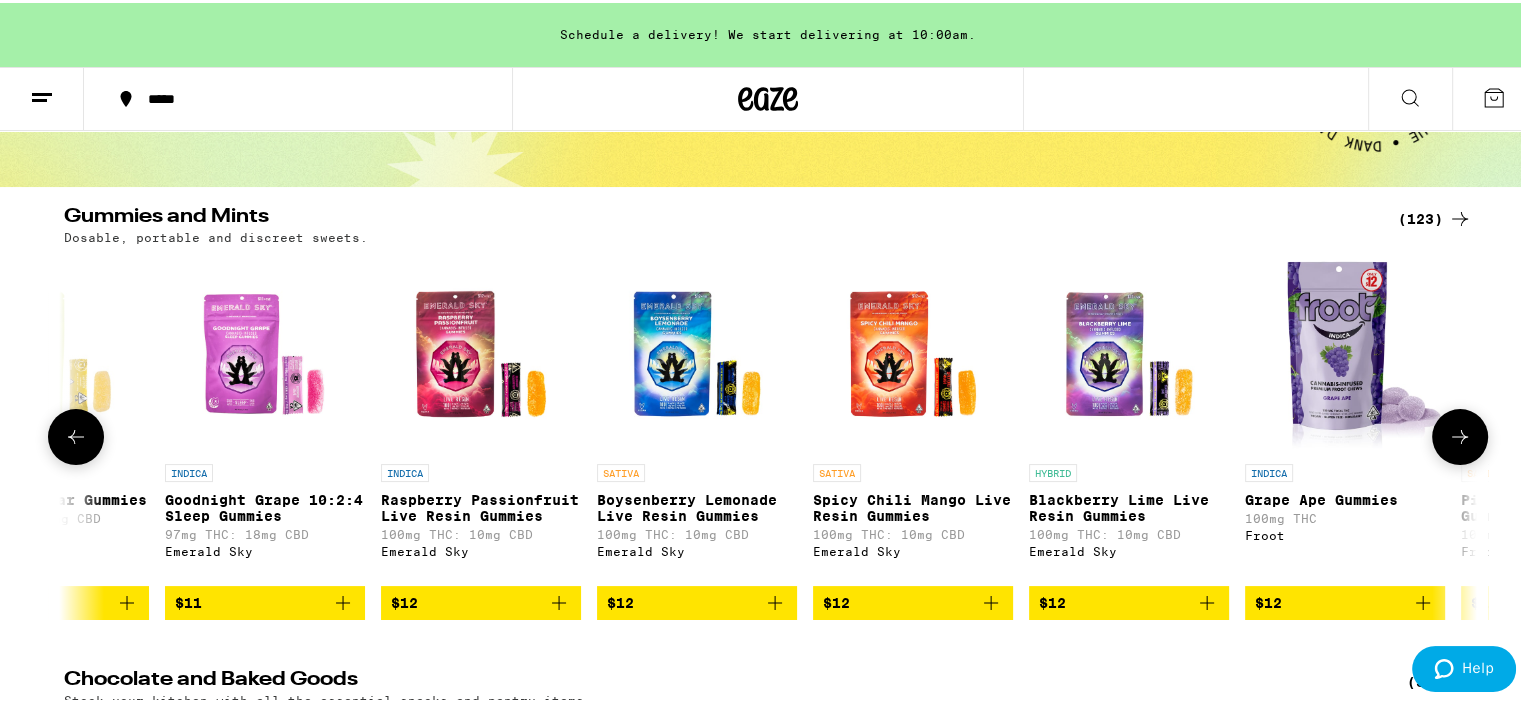click 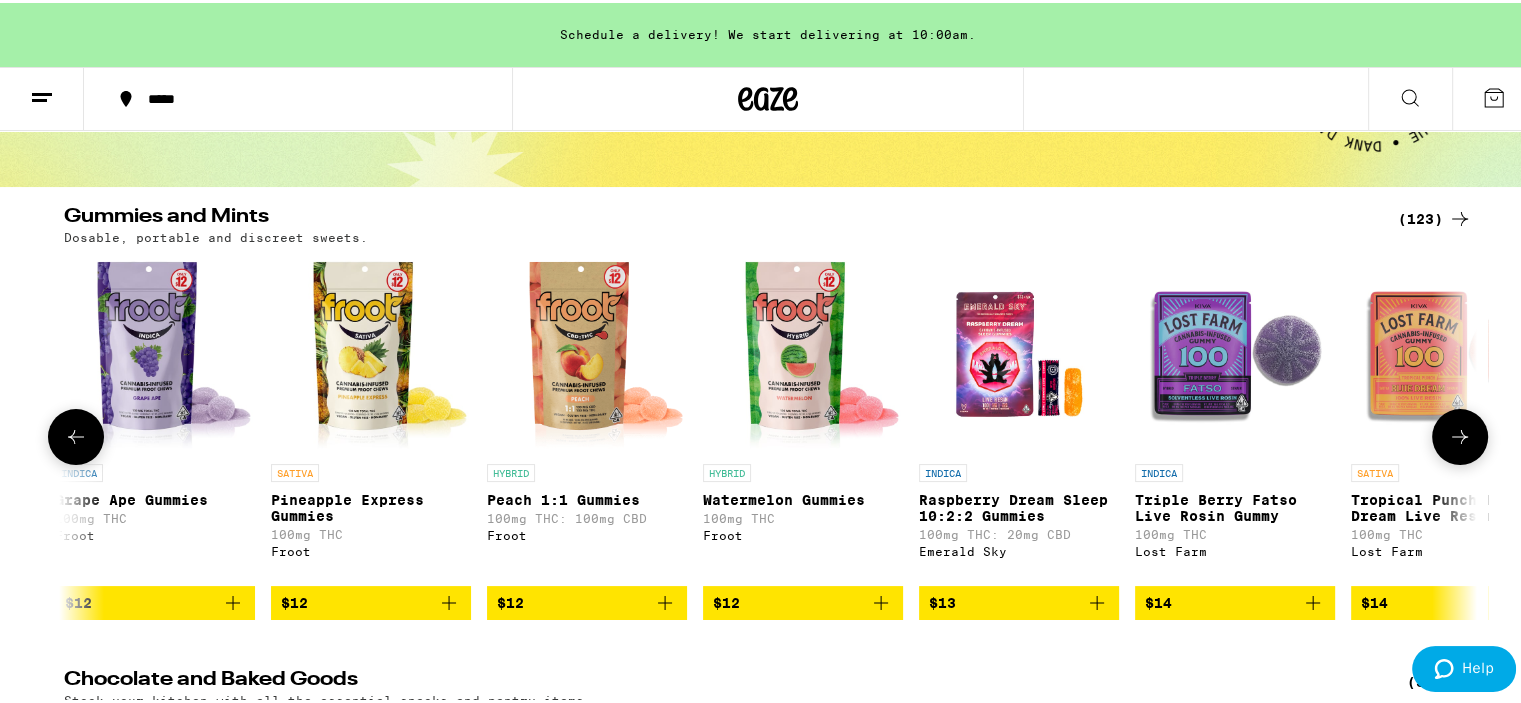 click 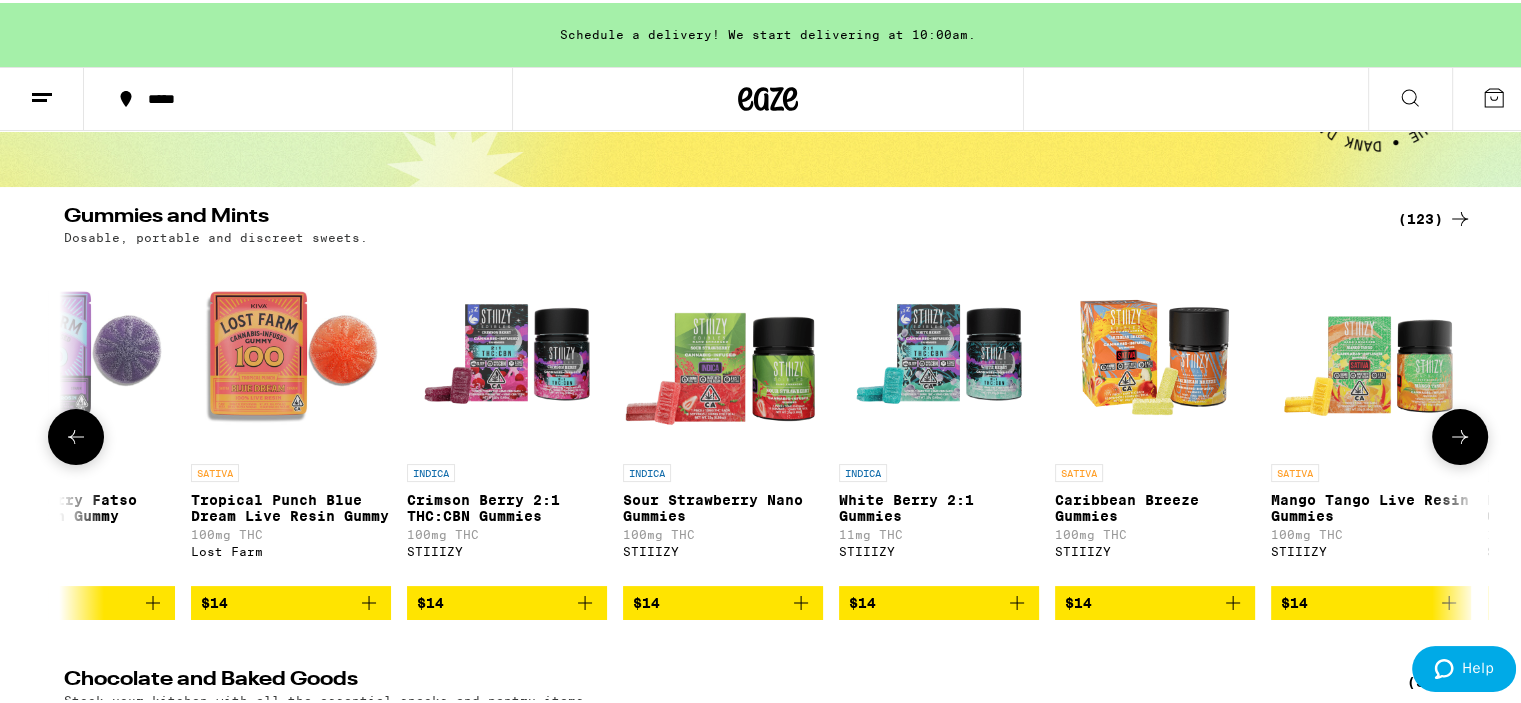 scroll, scrollTop: 0, scrollLeft: 5952, axis: horizontal 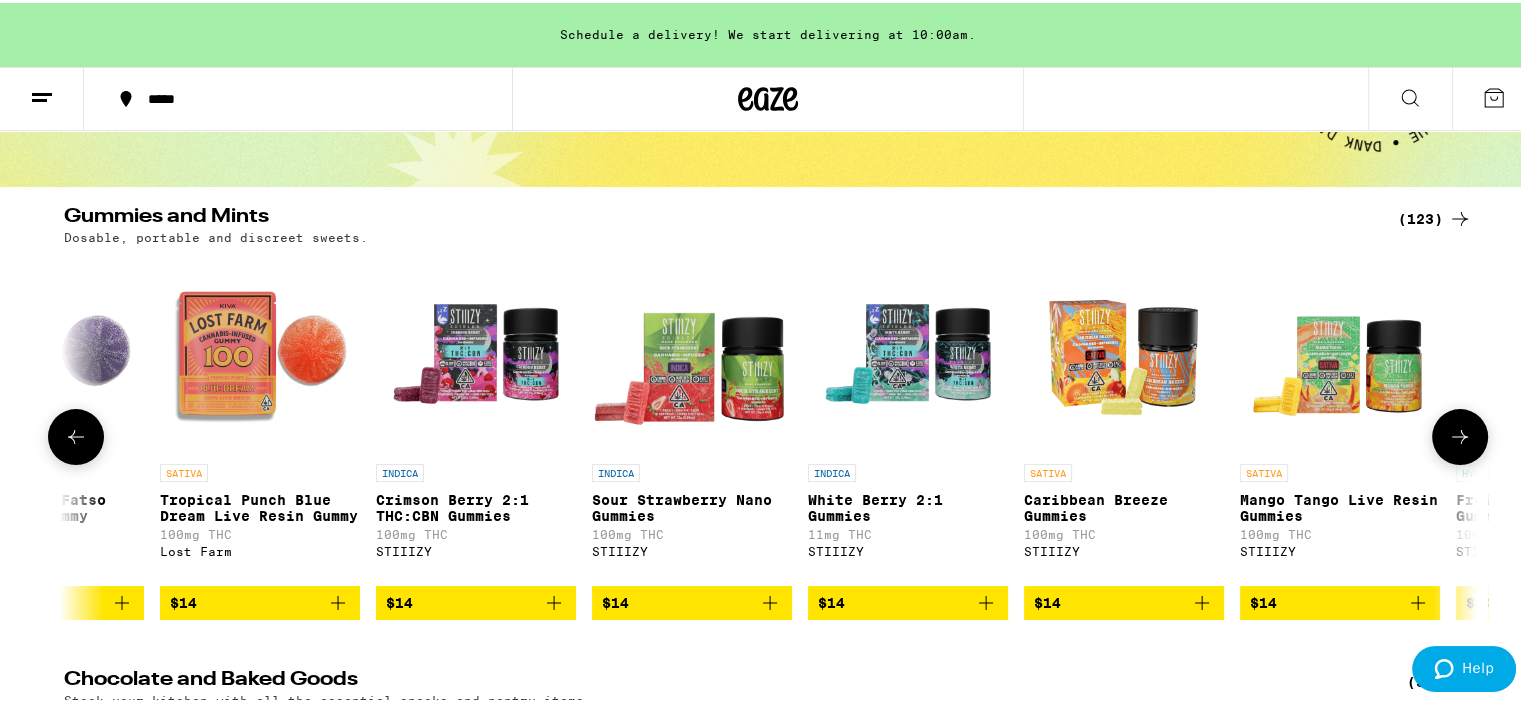click 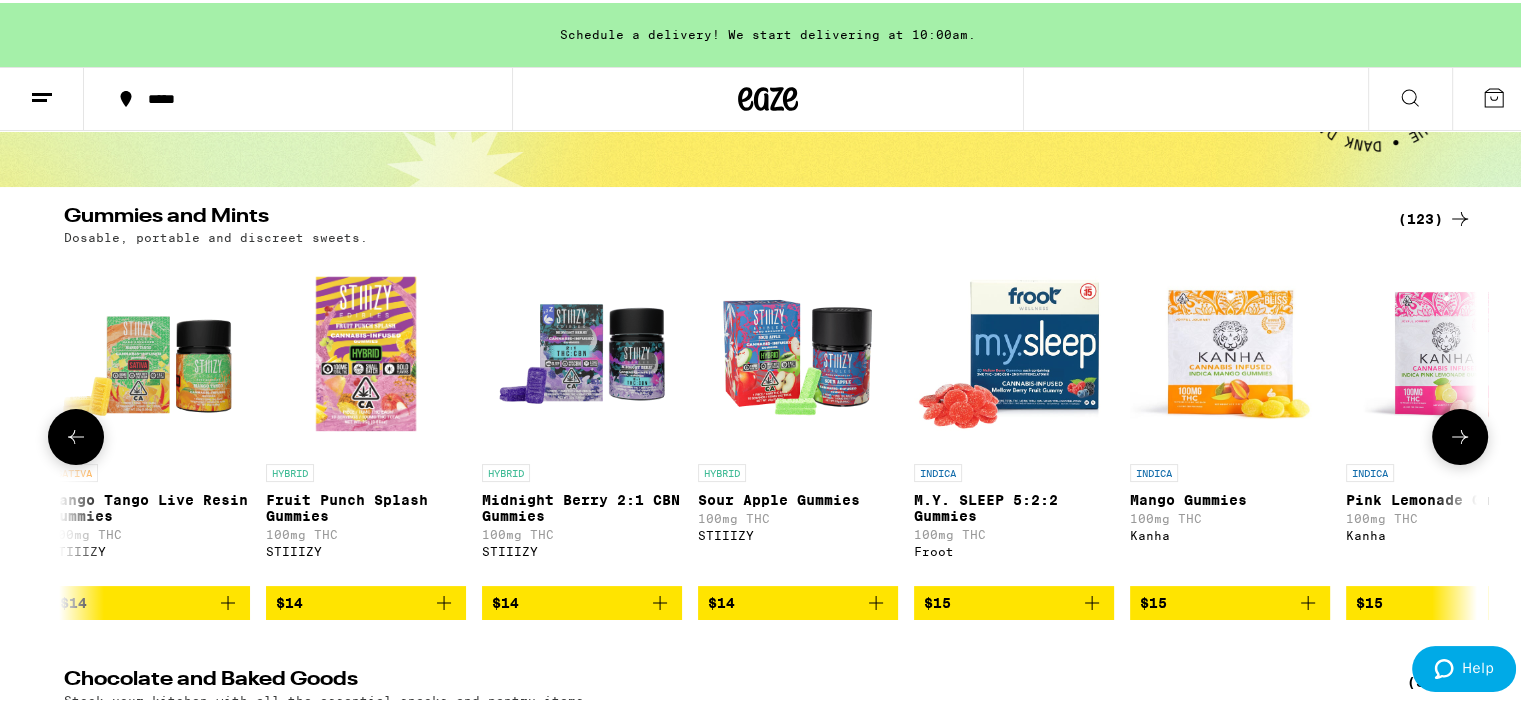 click 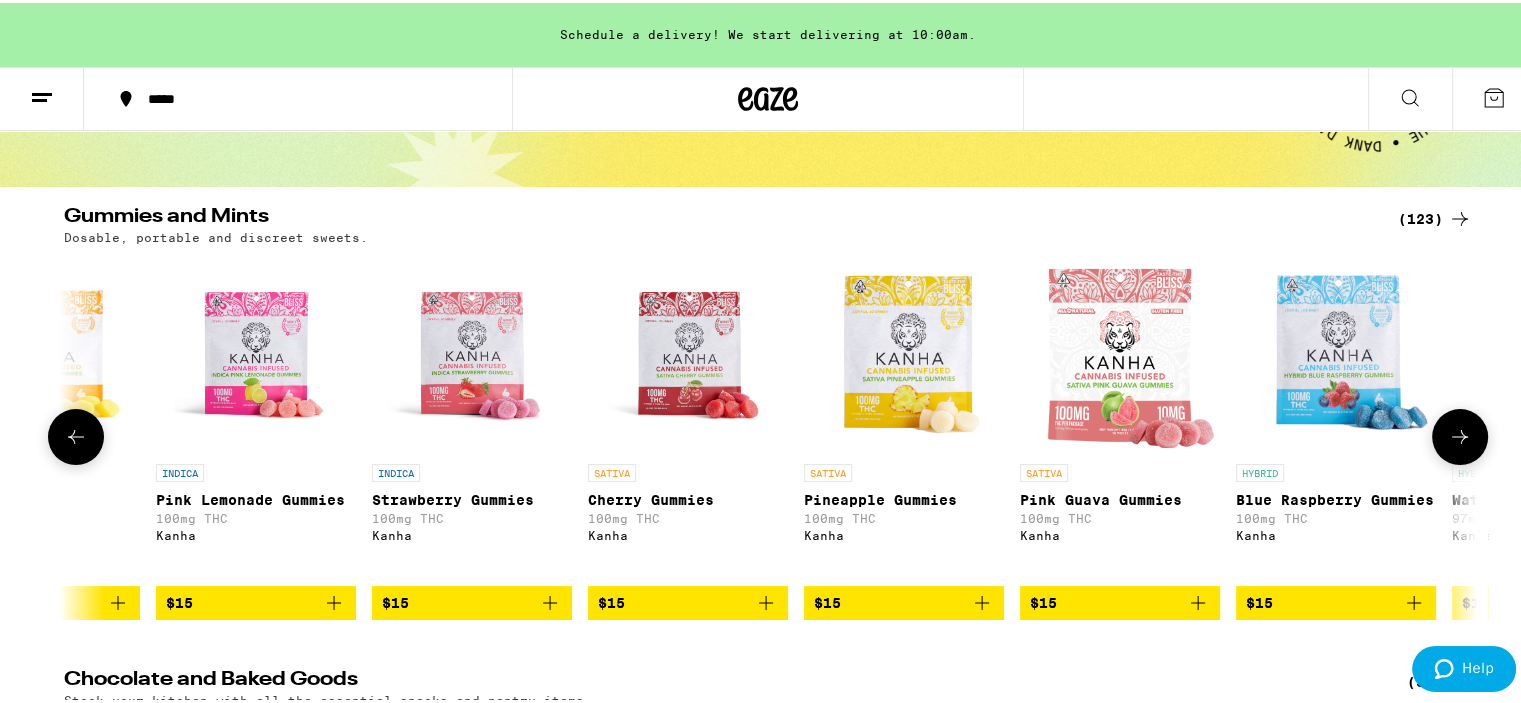 click 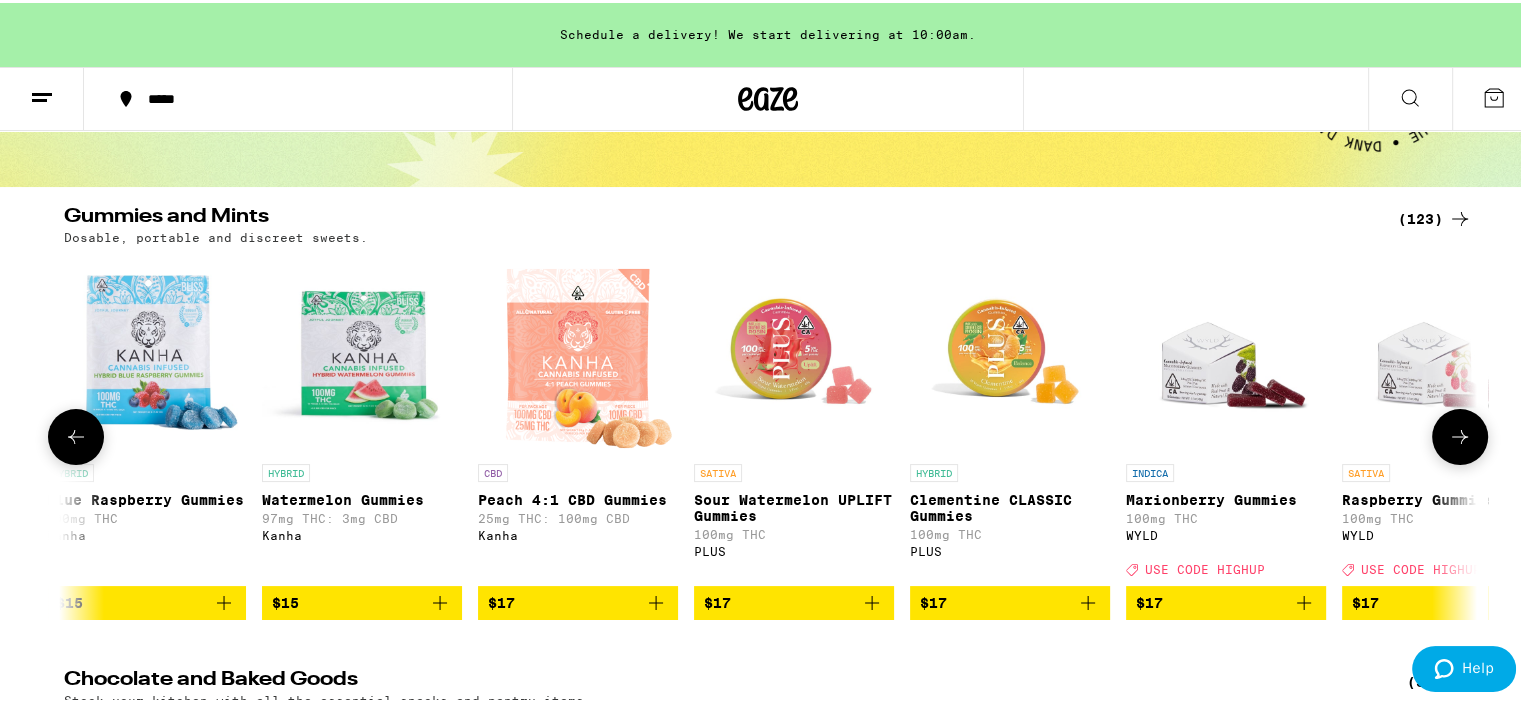 scroll, scrollTop: 0, scrollLeft: 9523, axis: horizontal 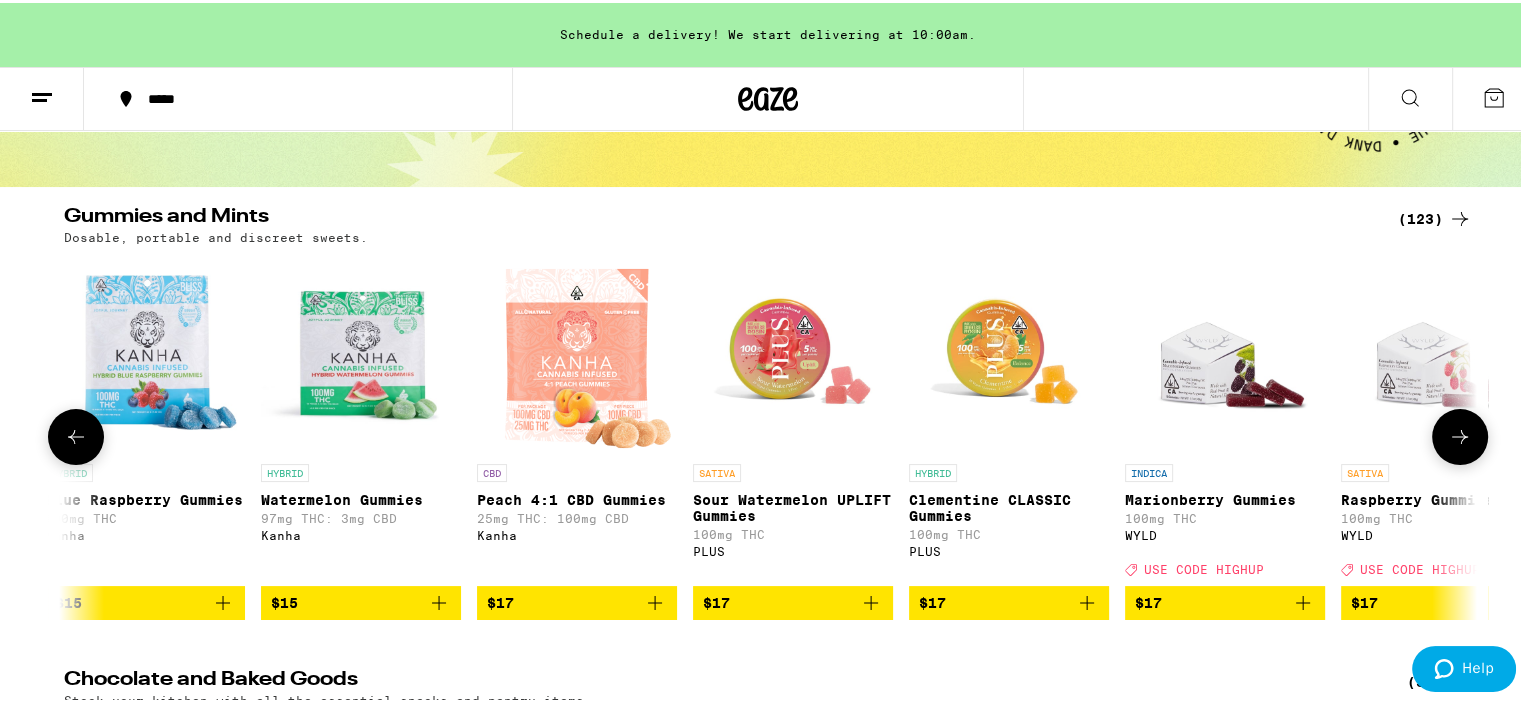click 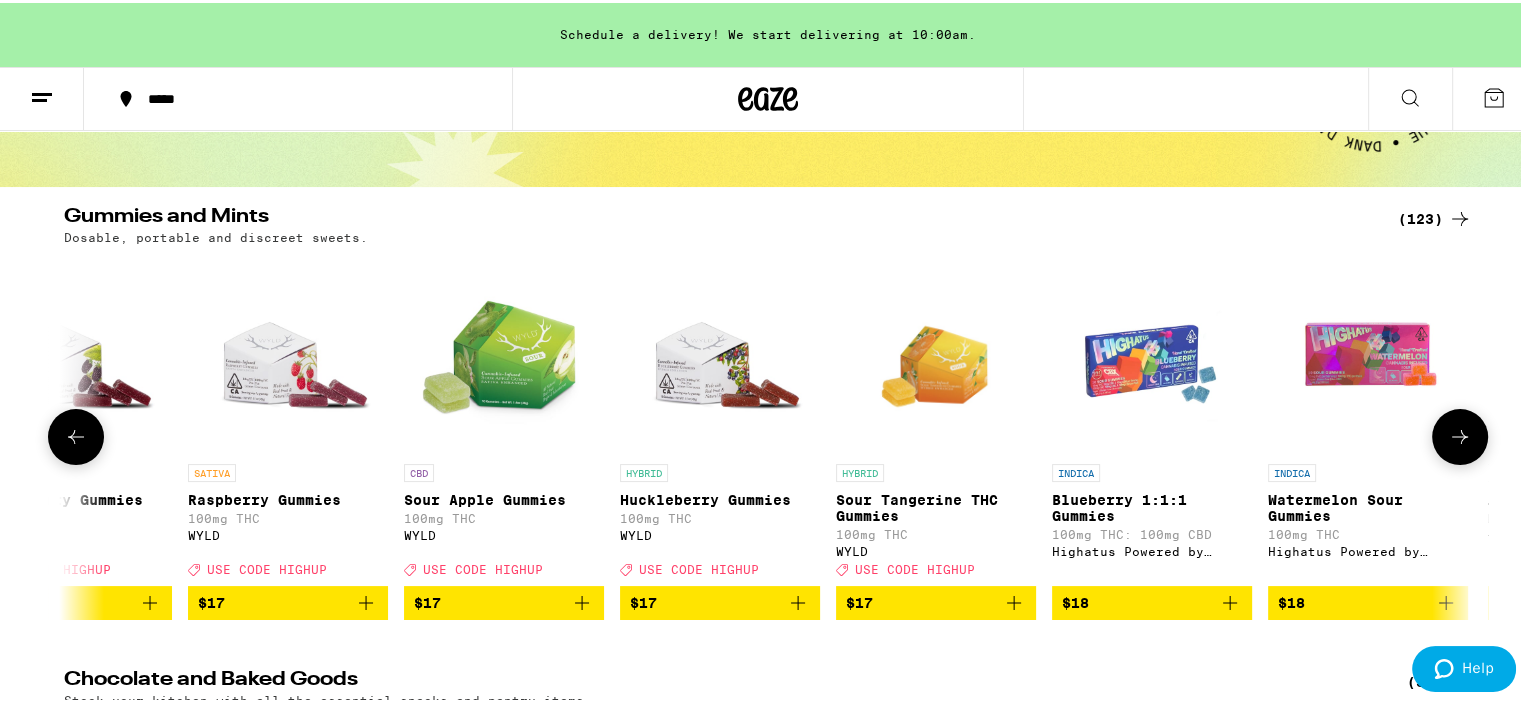 scroll, scrollTop: 0, scrollLeft: 10713, axis: horizontal 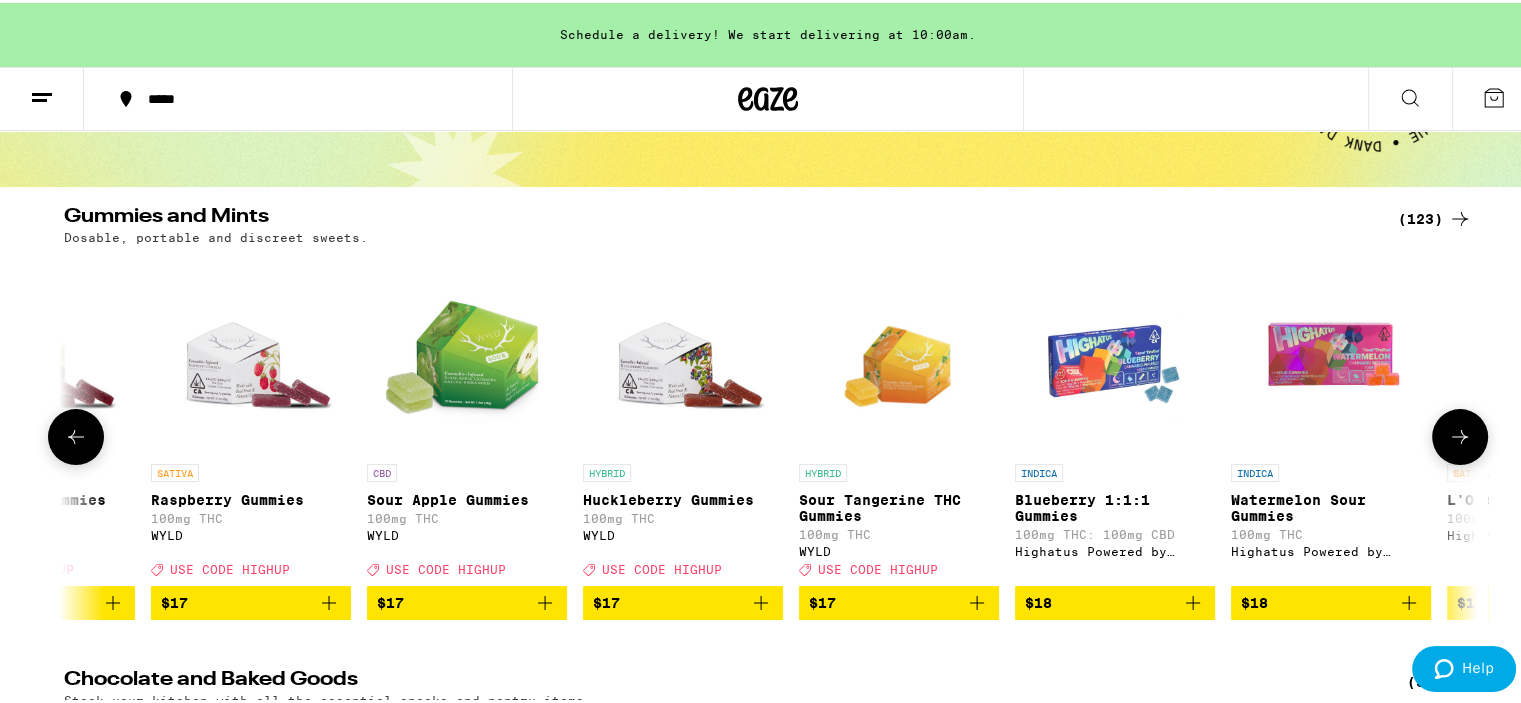 click 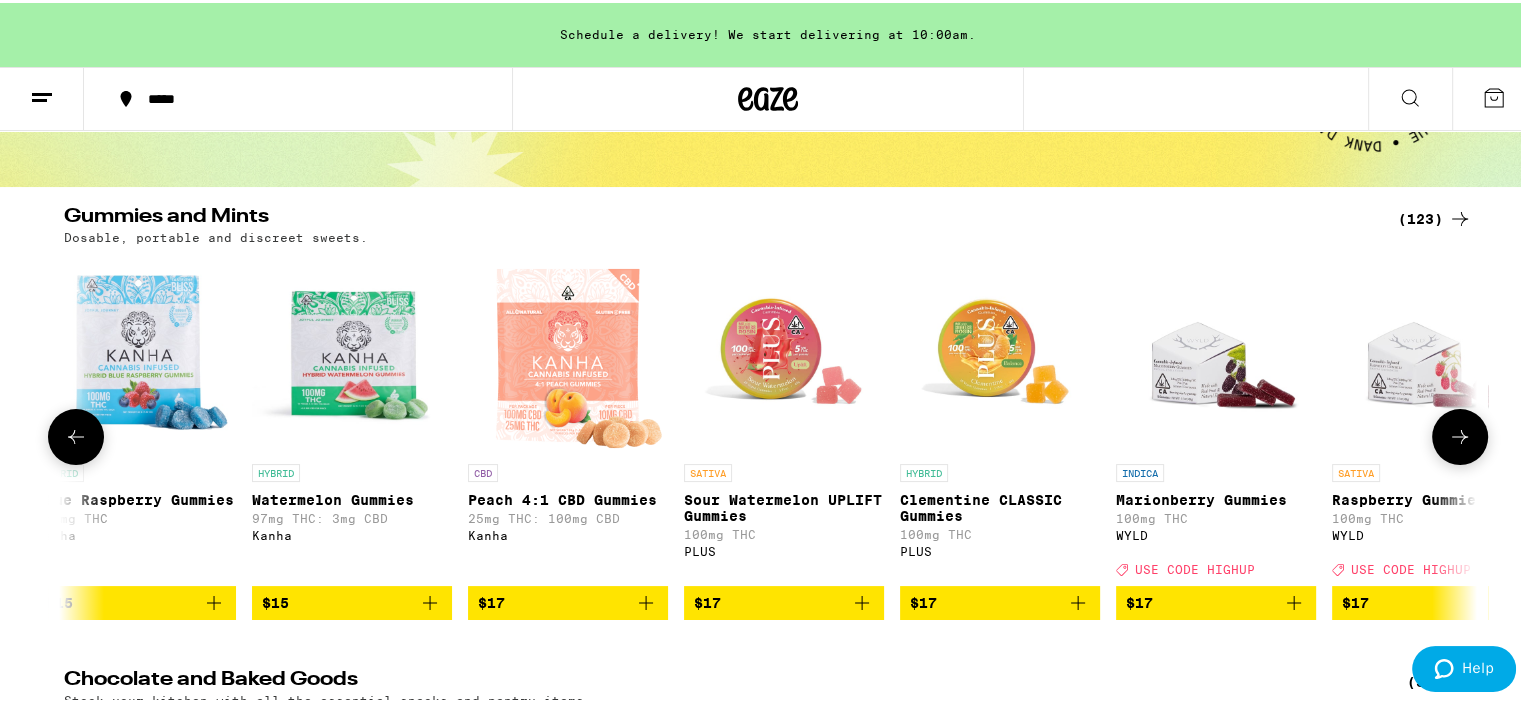 scroll, scrollTop: 0, scrollLeft: 9524, axis: horizontal 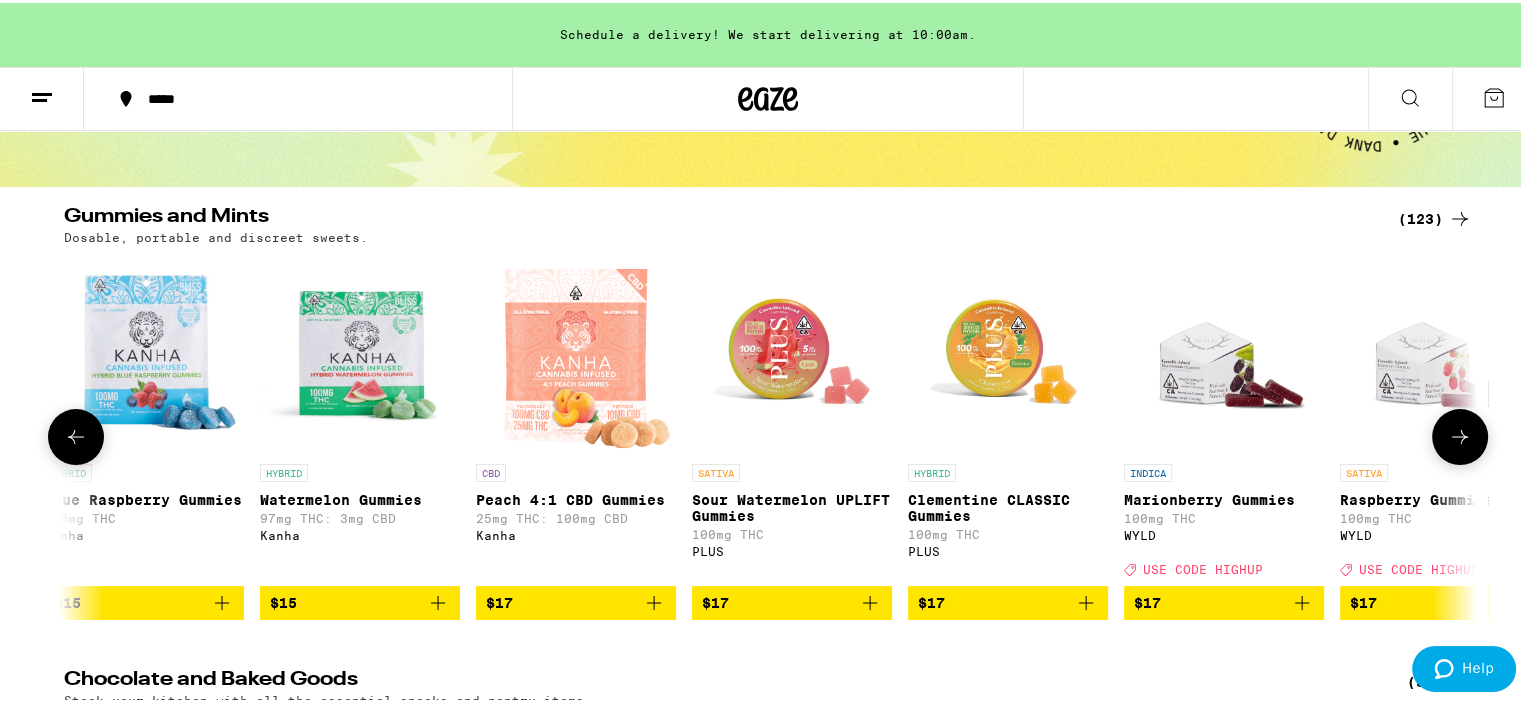 click 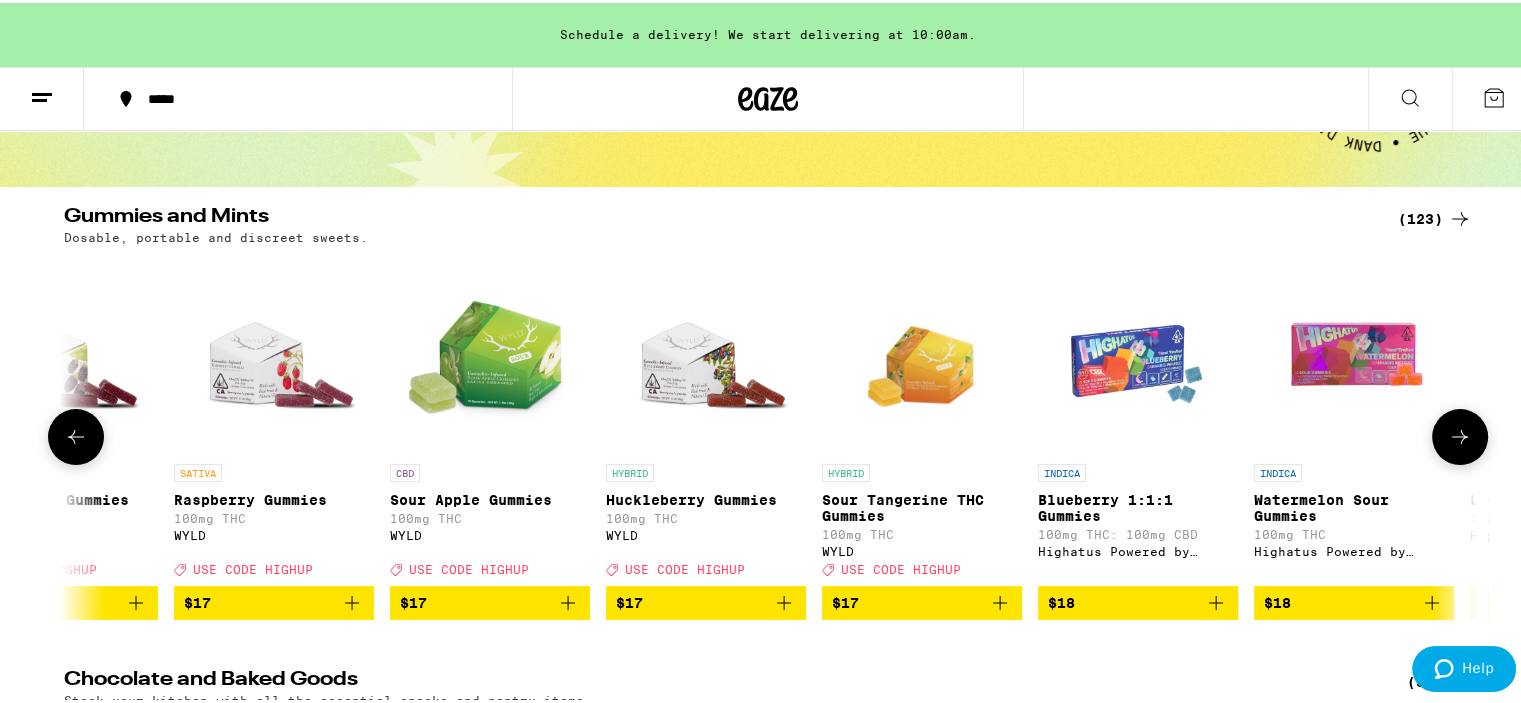 scroll, scrollTop: 0, scrollLeft: 10714, axis: horizontal 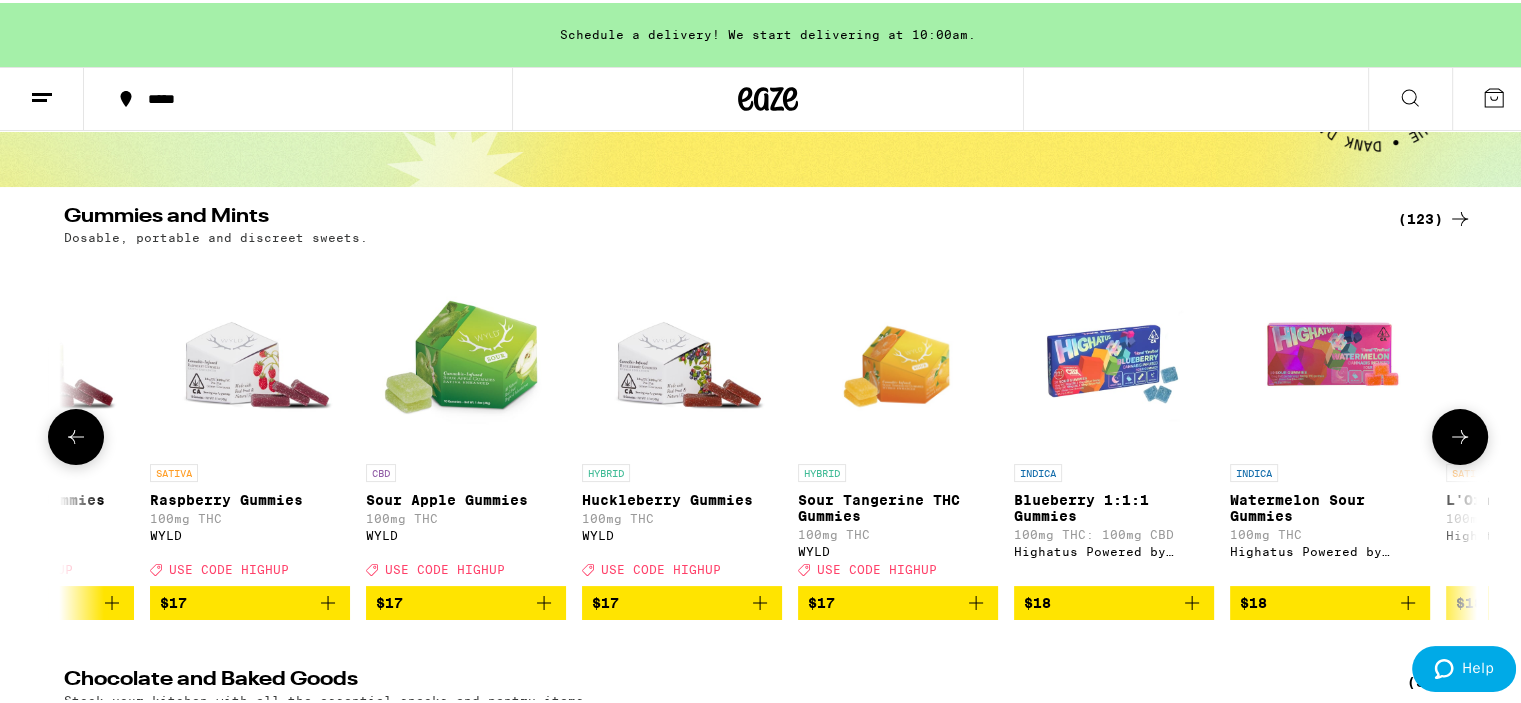 click 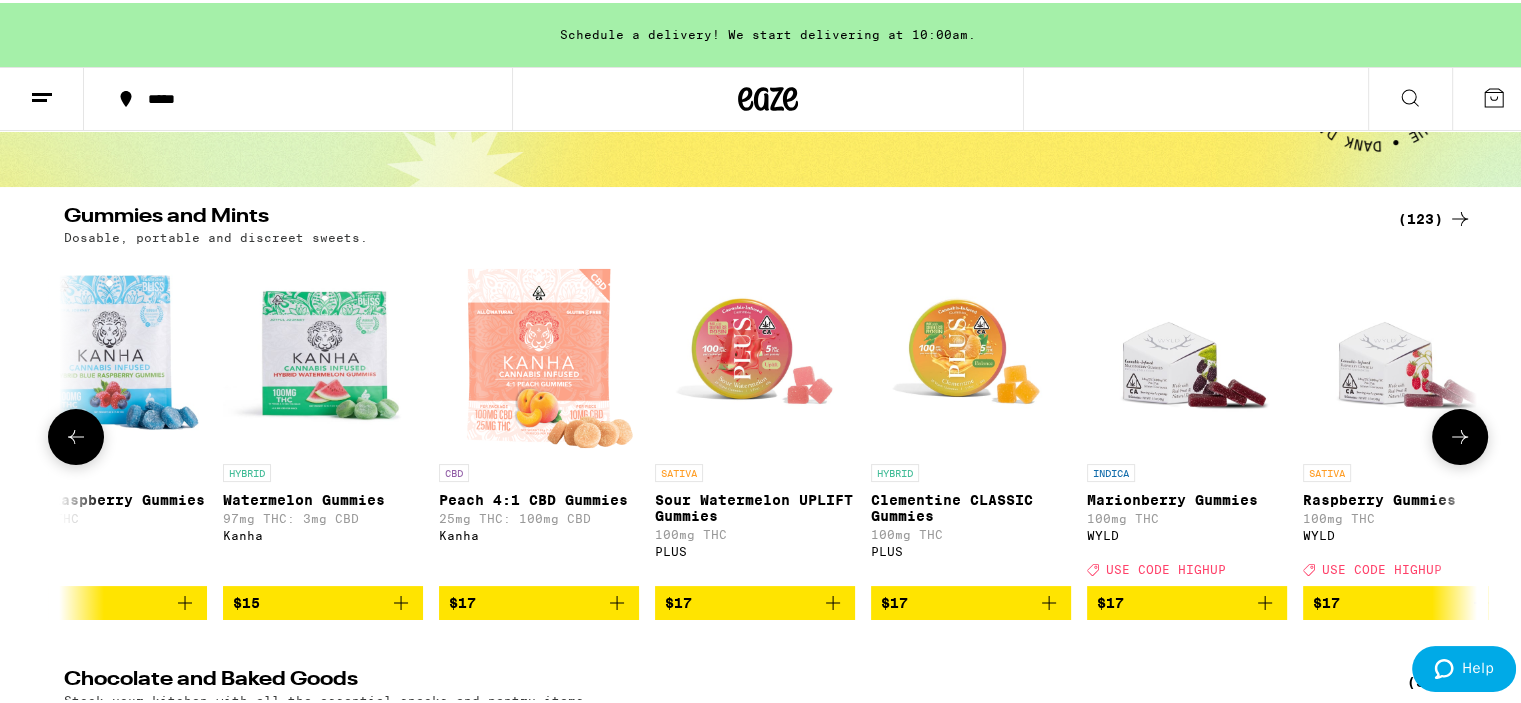 scroll, scrollTop: 0, scrollLeft: 9524, axis: horizontal 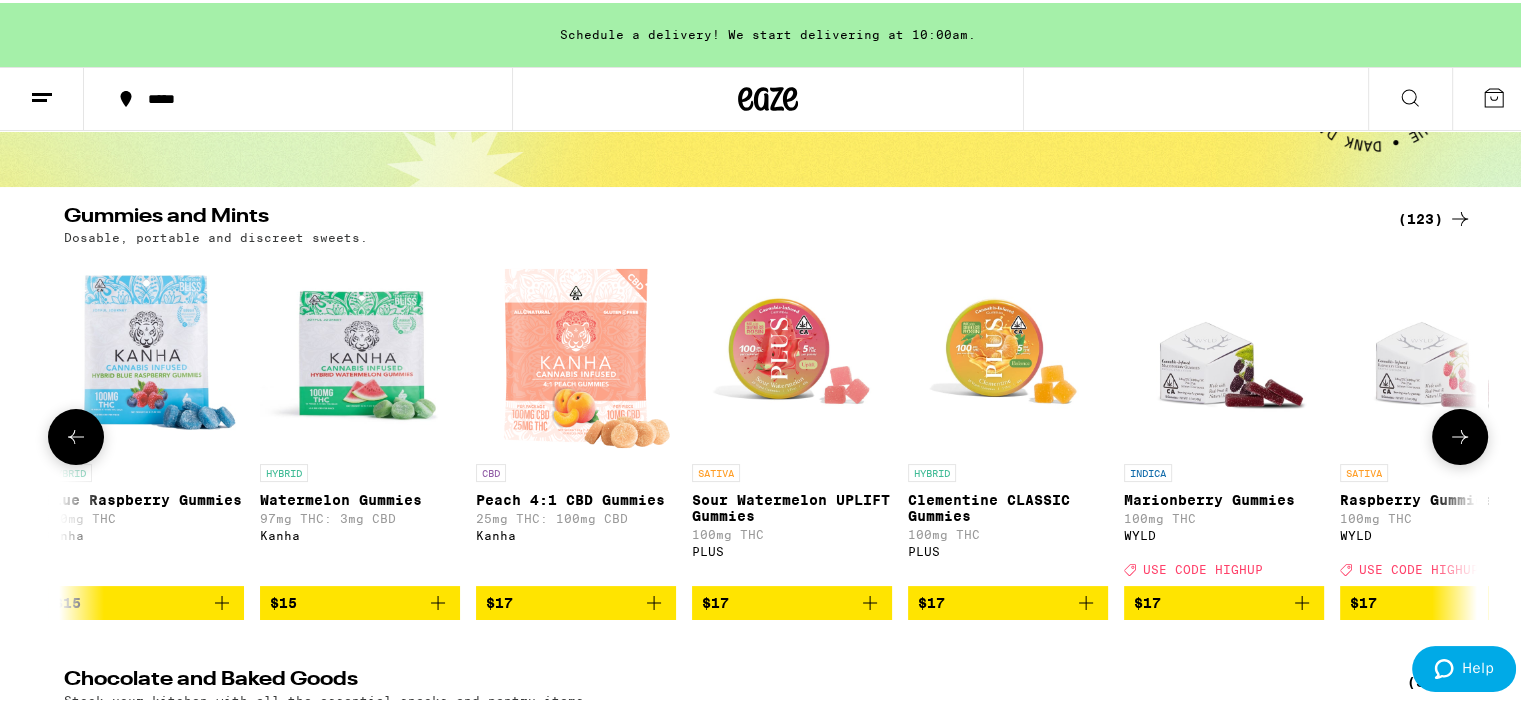 click 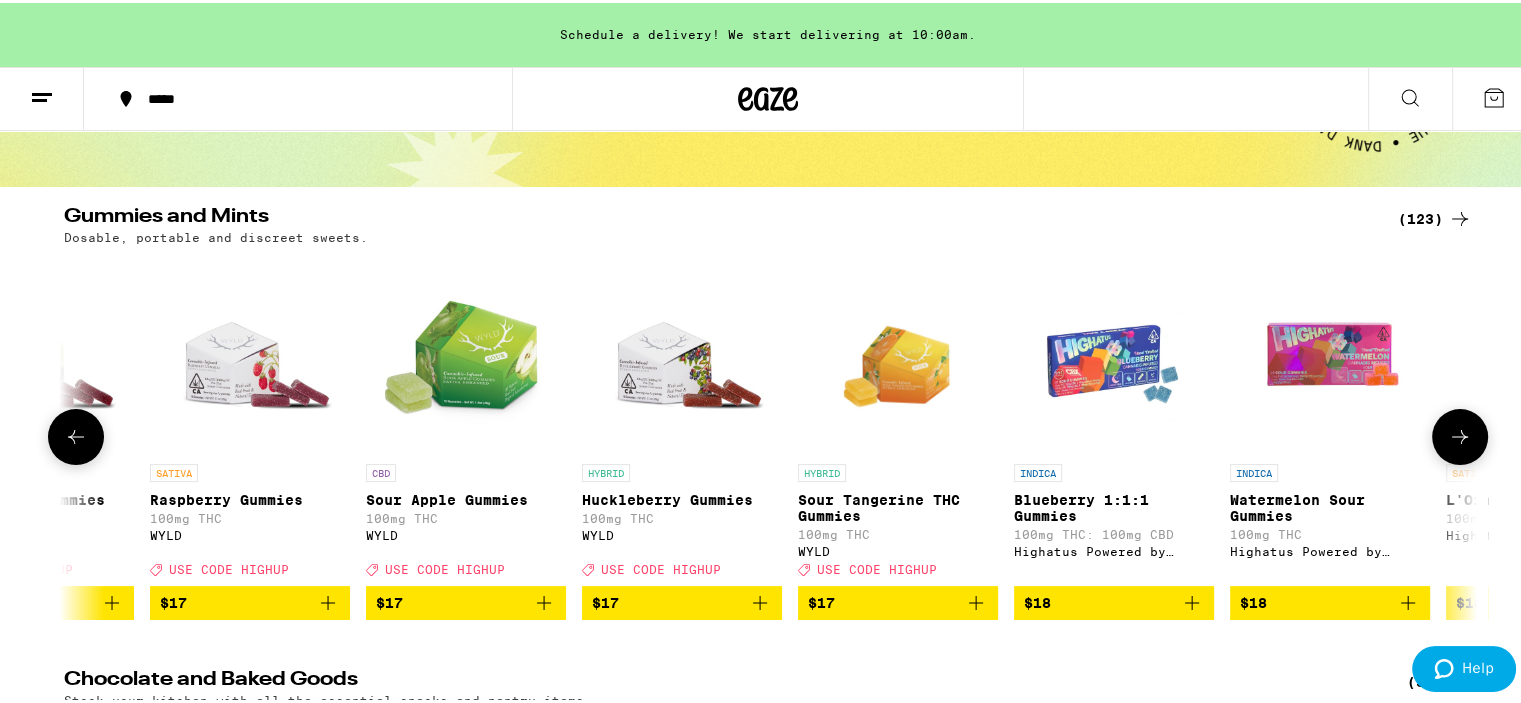 scroll, scrollTop: 0, scrollLeft: 10715, axis: horizontal 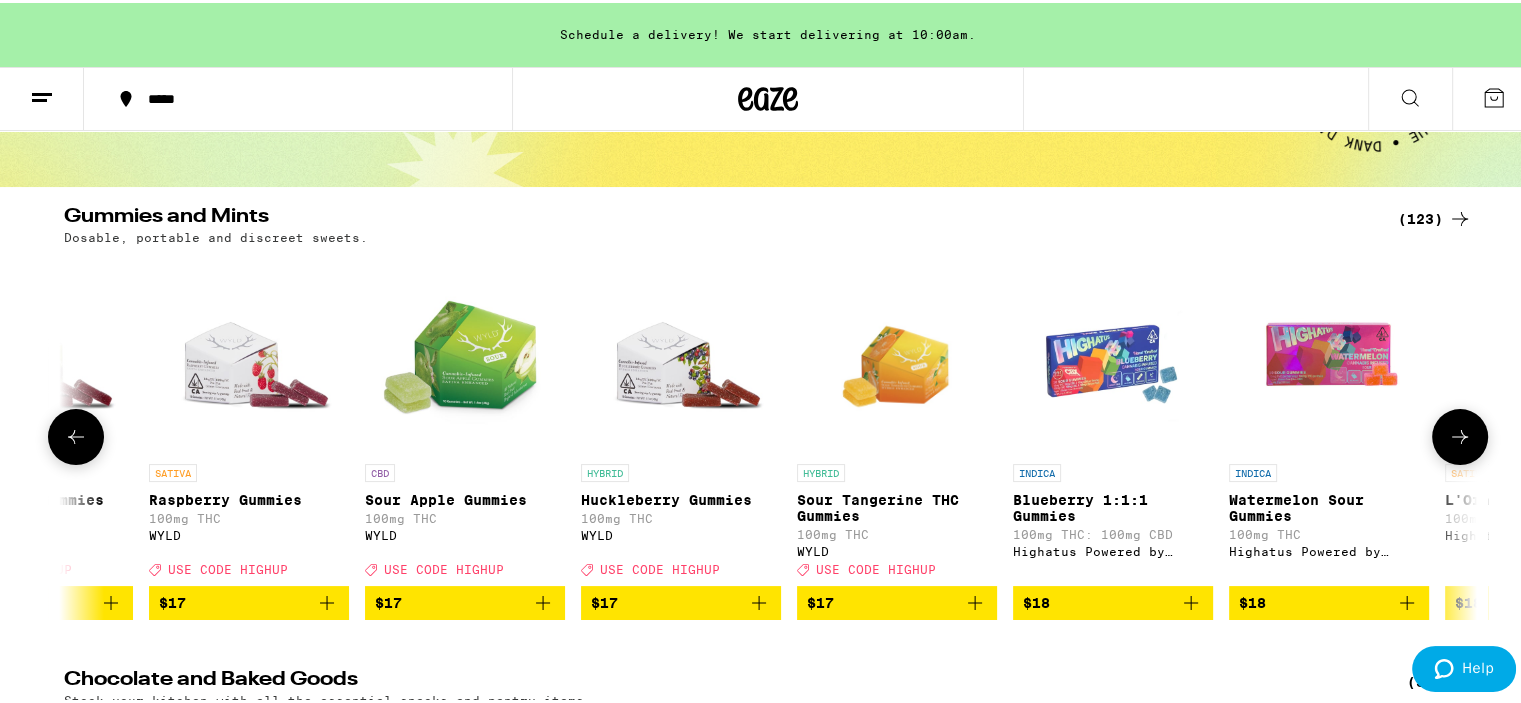 click 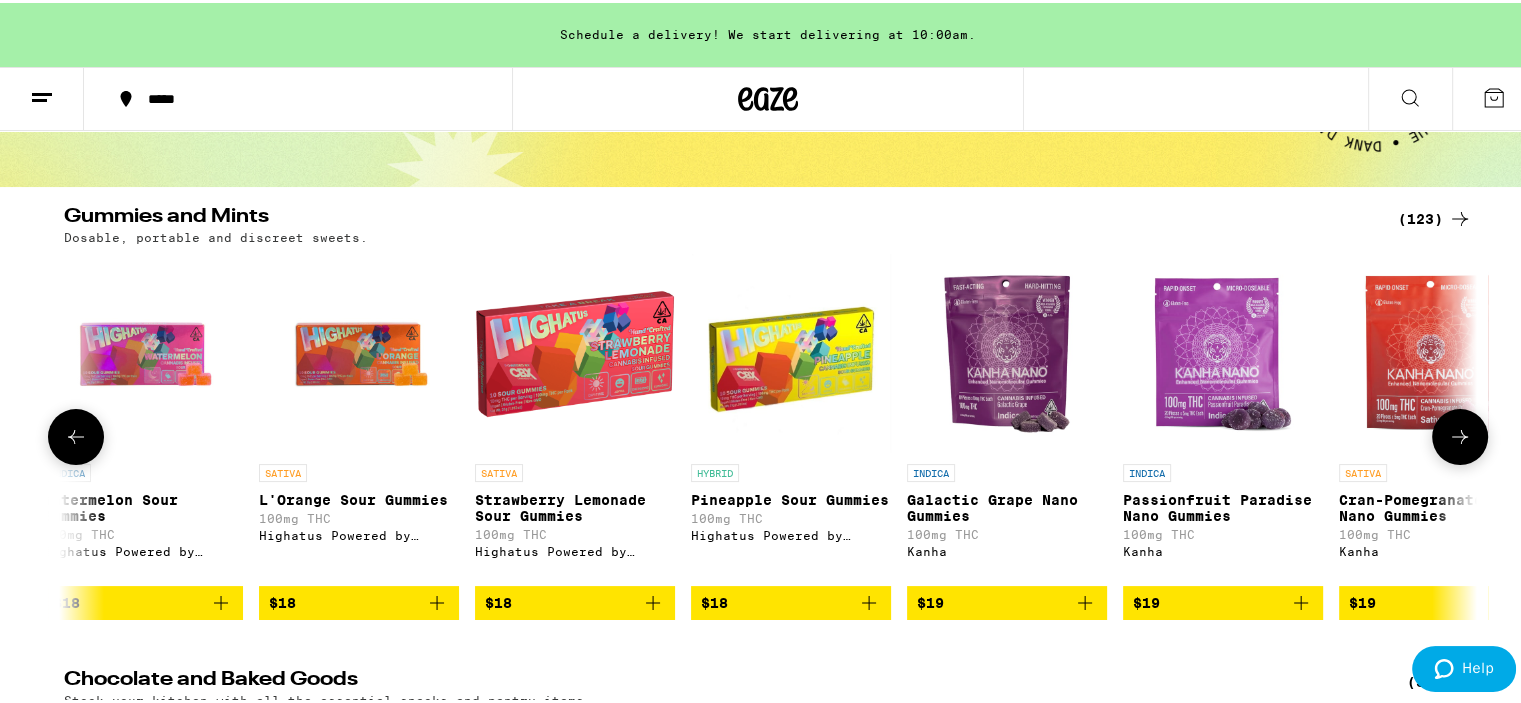scroll, scrollTop: 0, scrollLeft: 11905, axis: horizontal 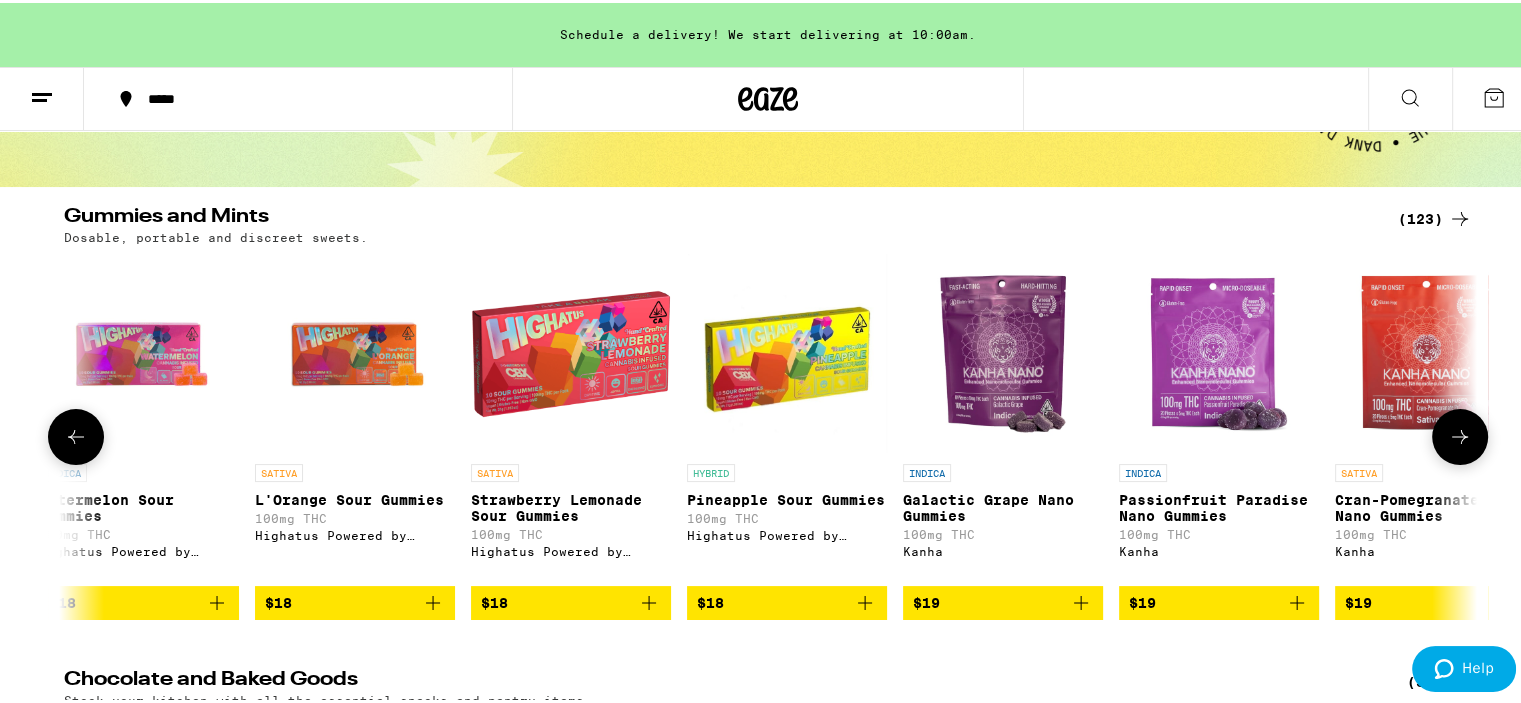 click 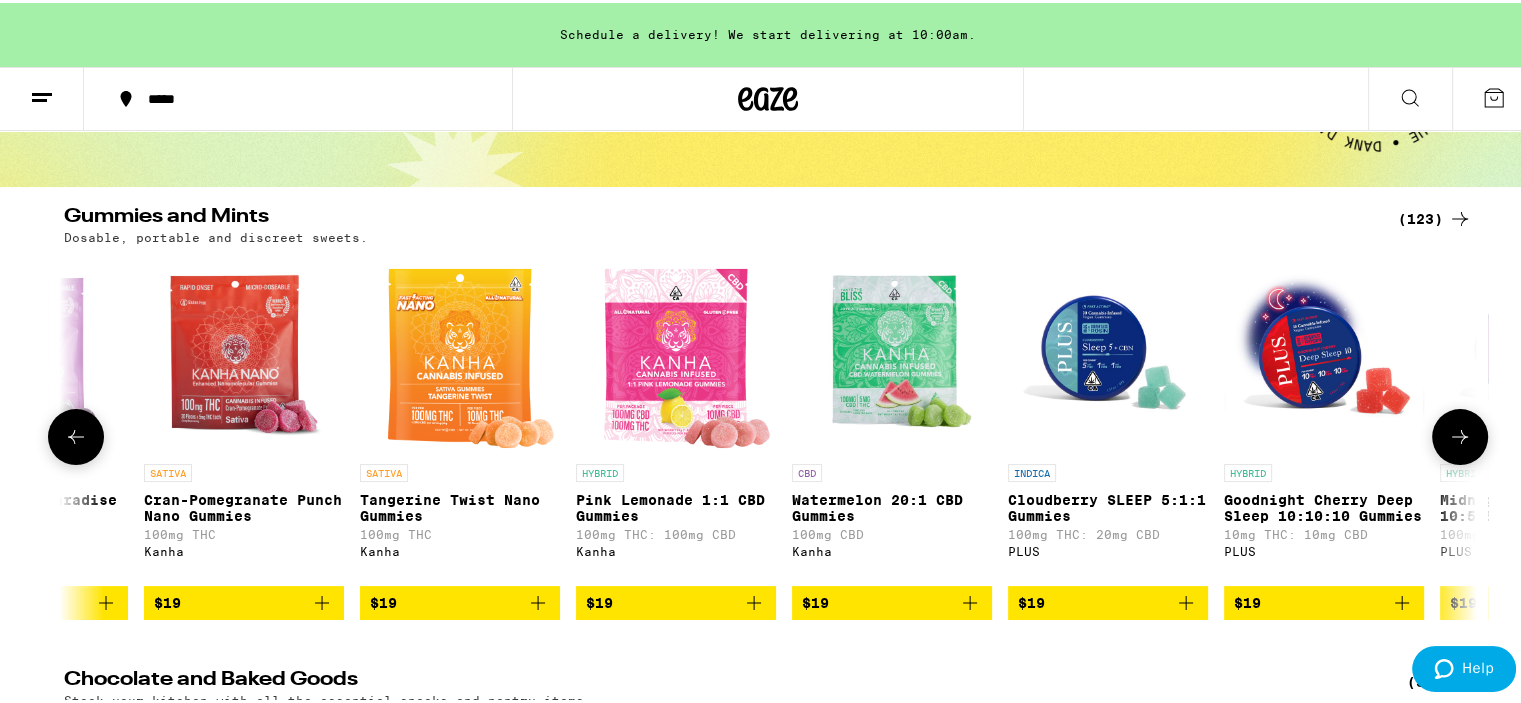 click 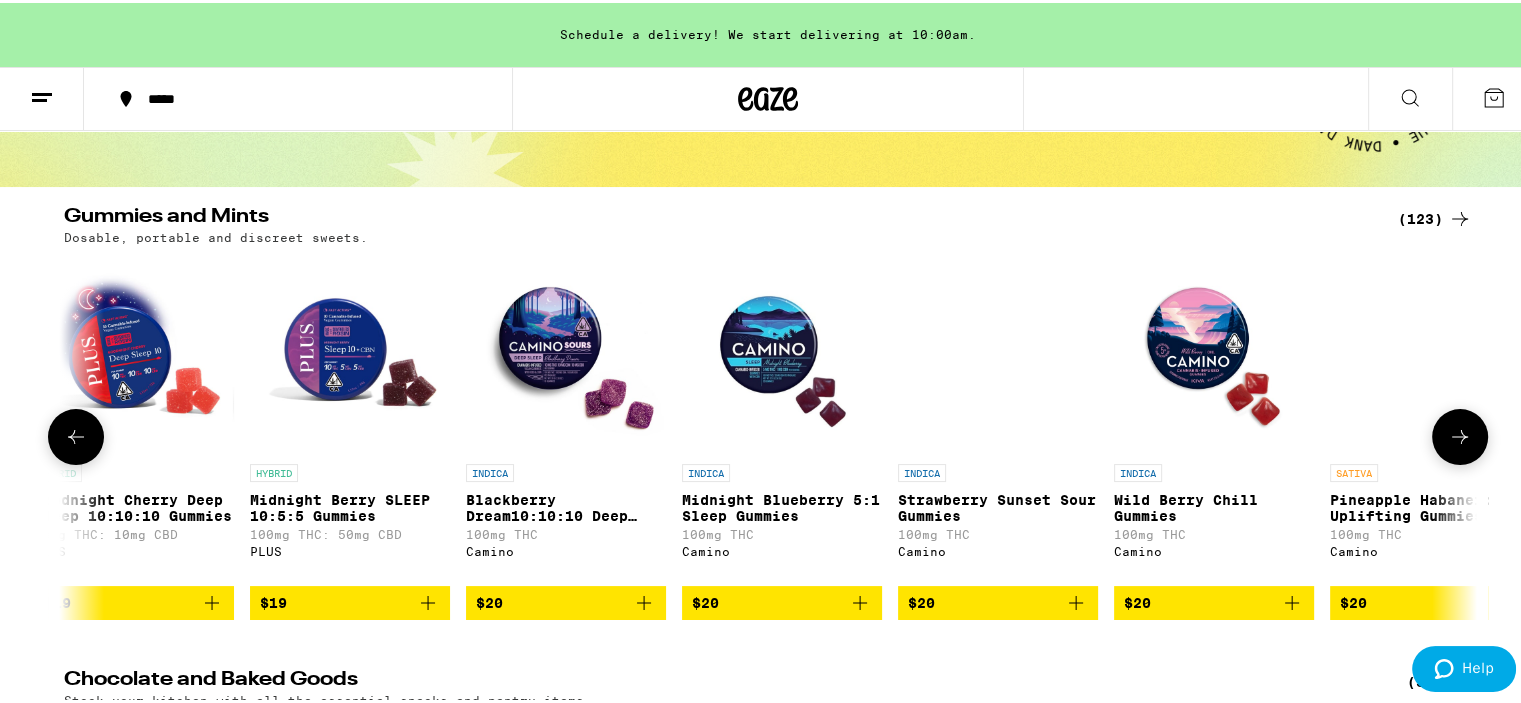 click 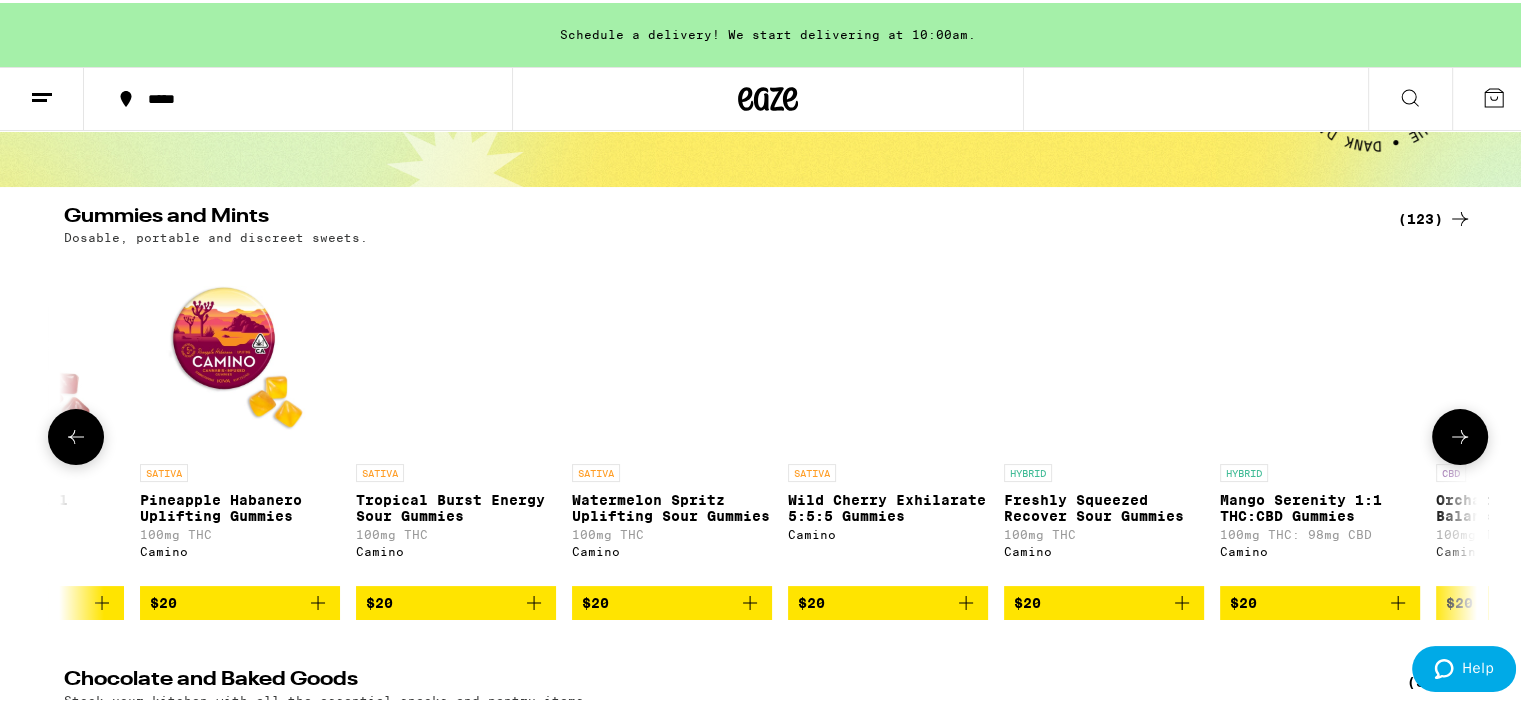 click 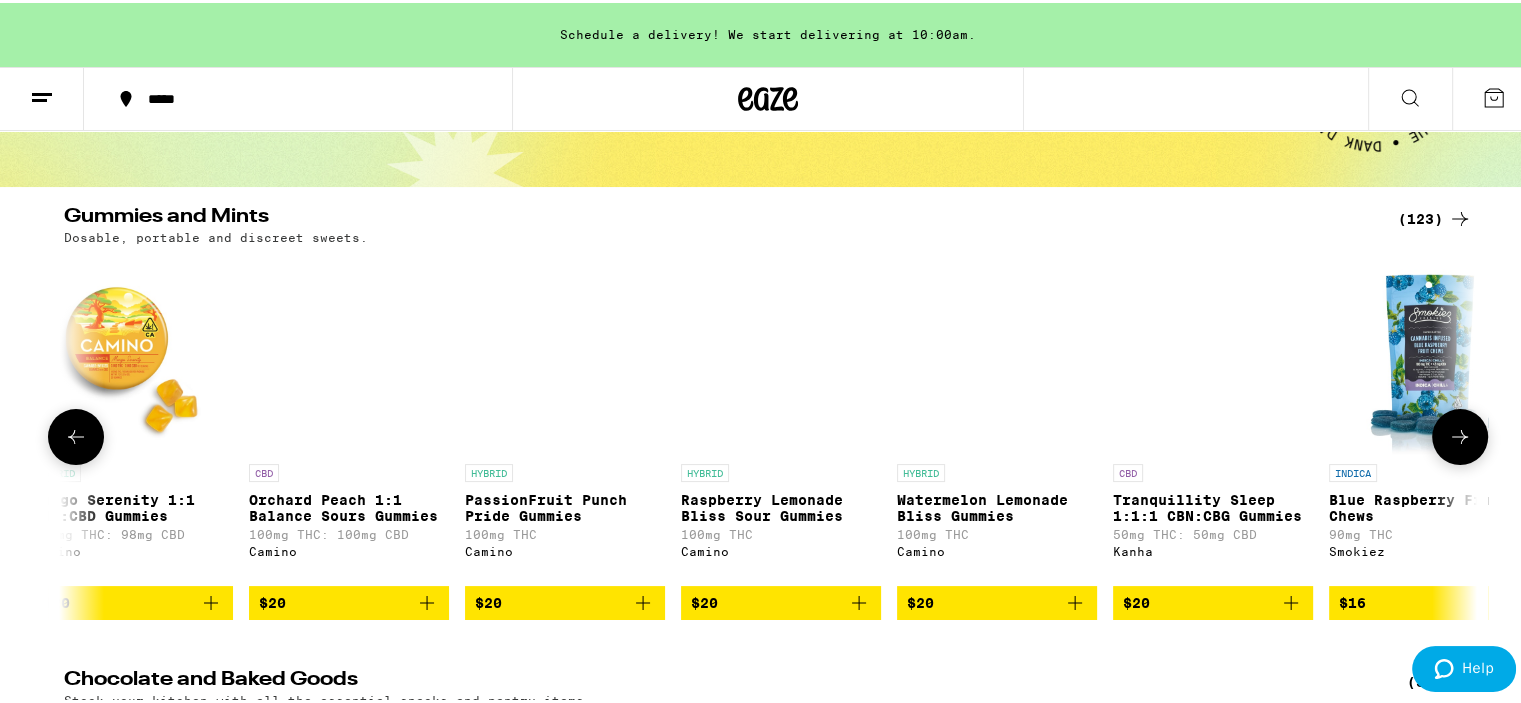 click 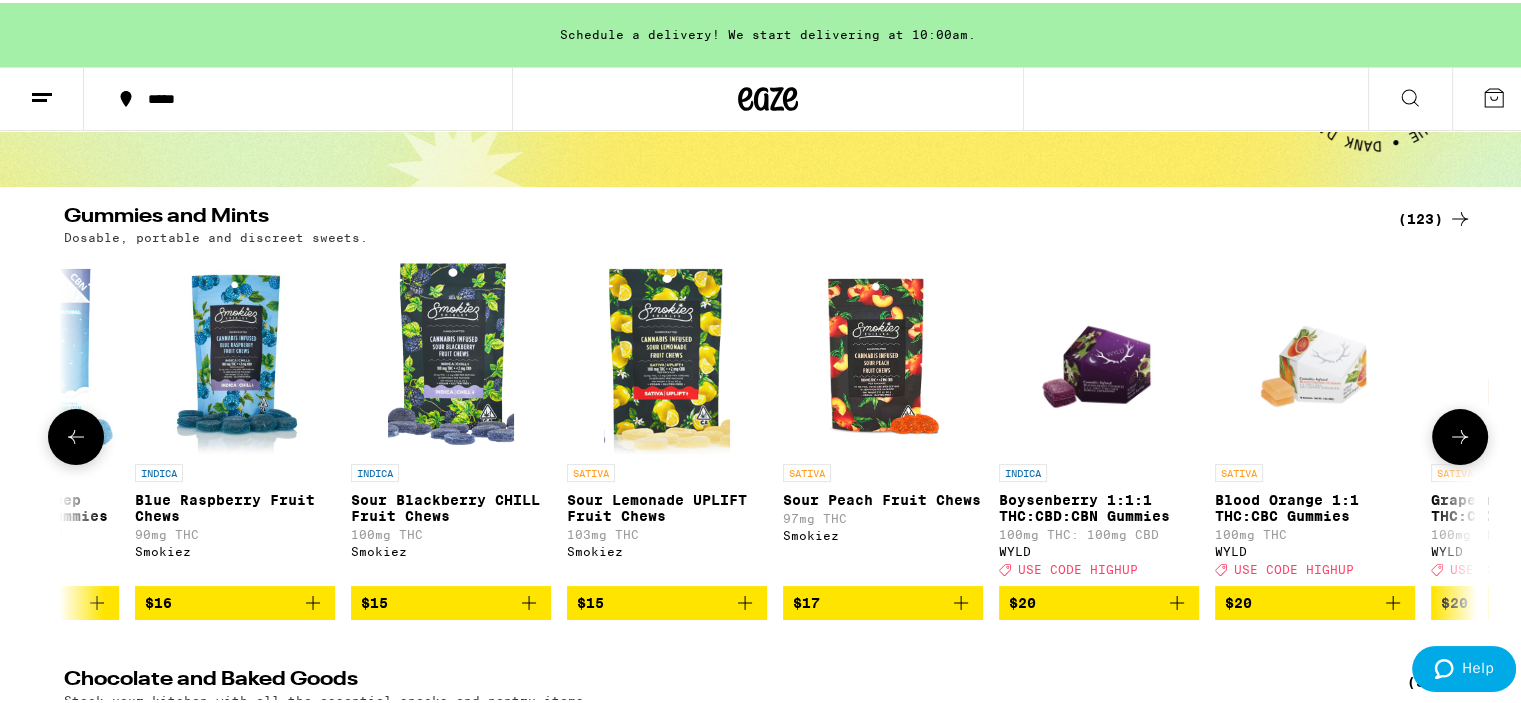 click 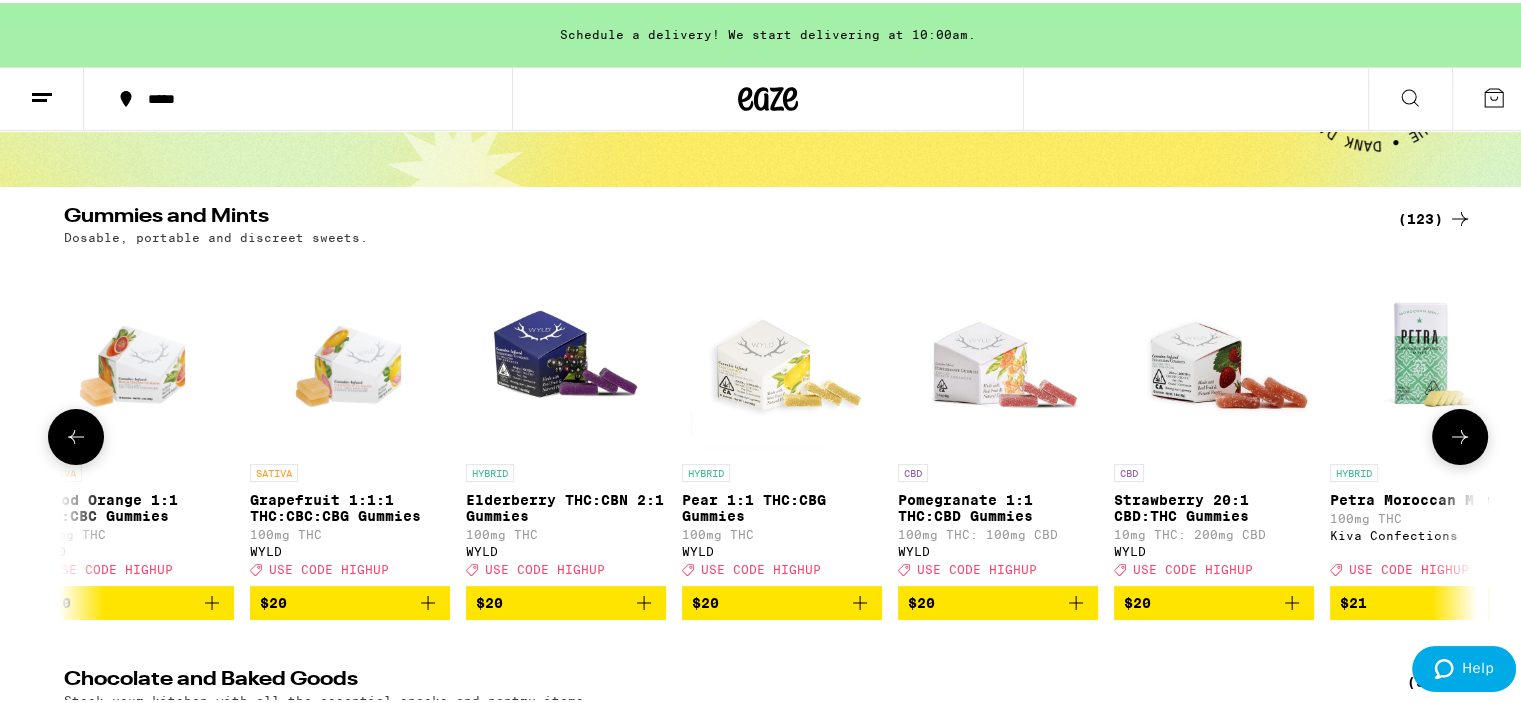 scroll, scrollTop: 0, scrollLeft: 19048, axis: horizontal 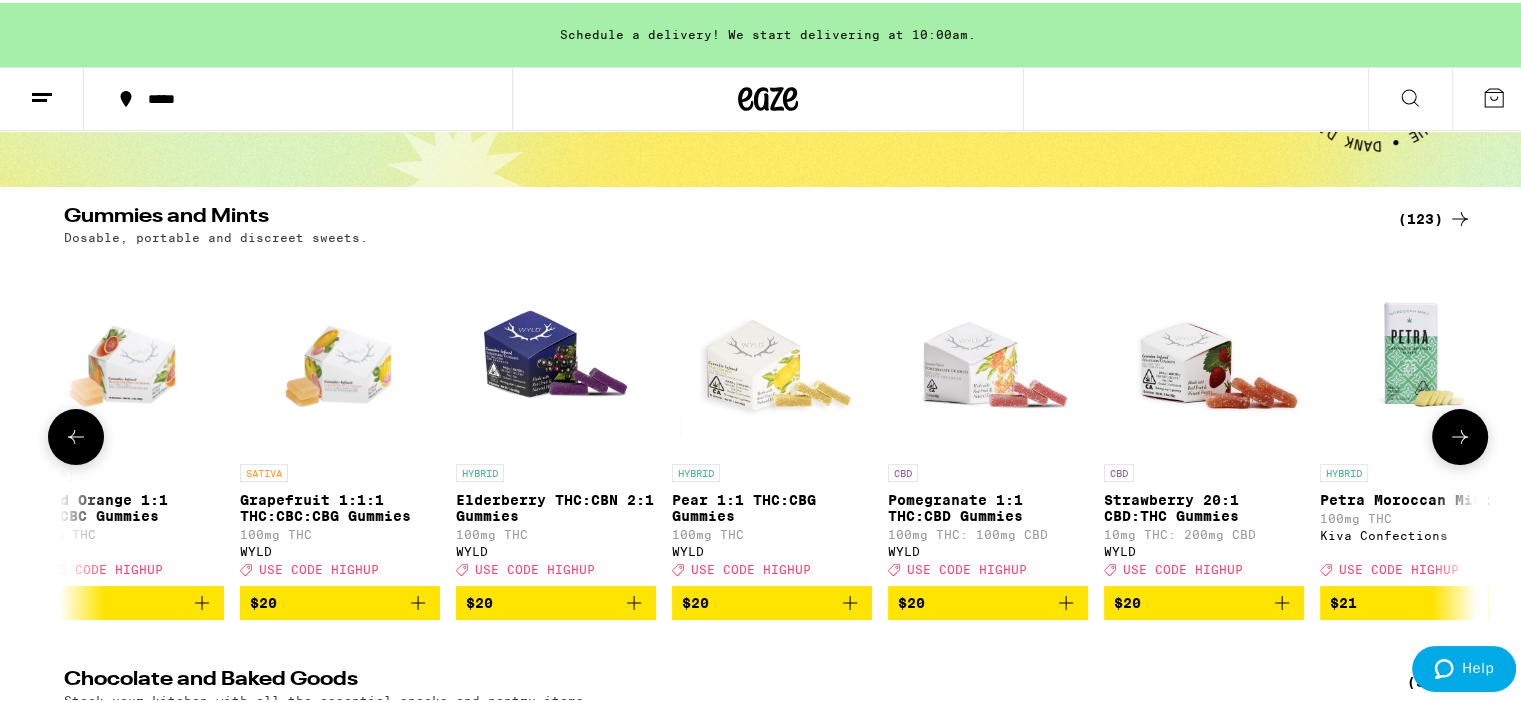 click 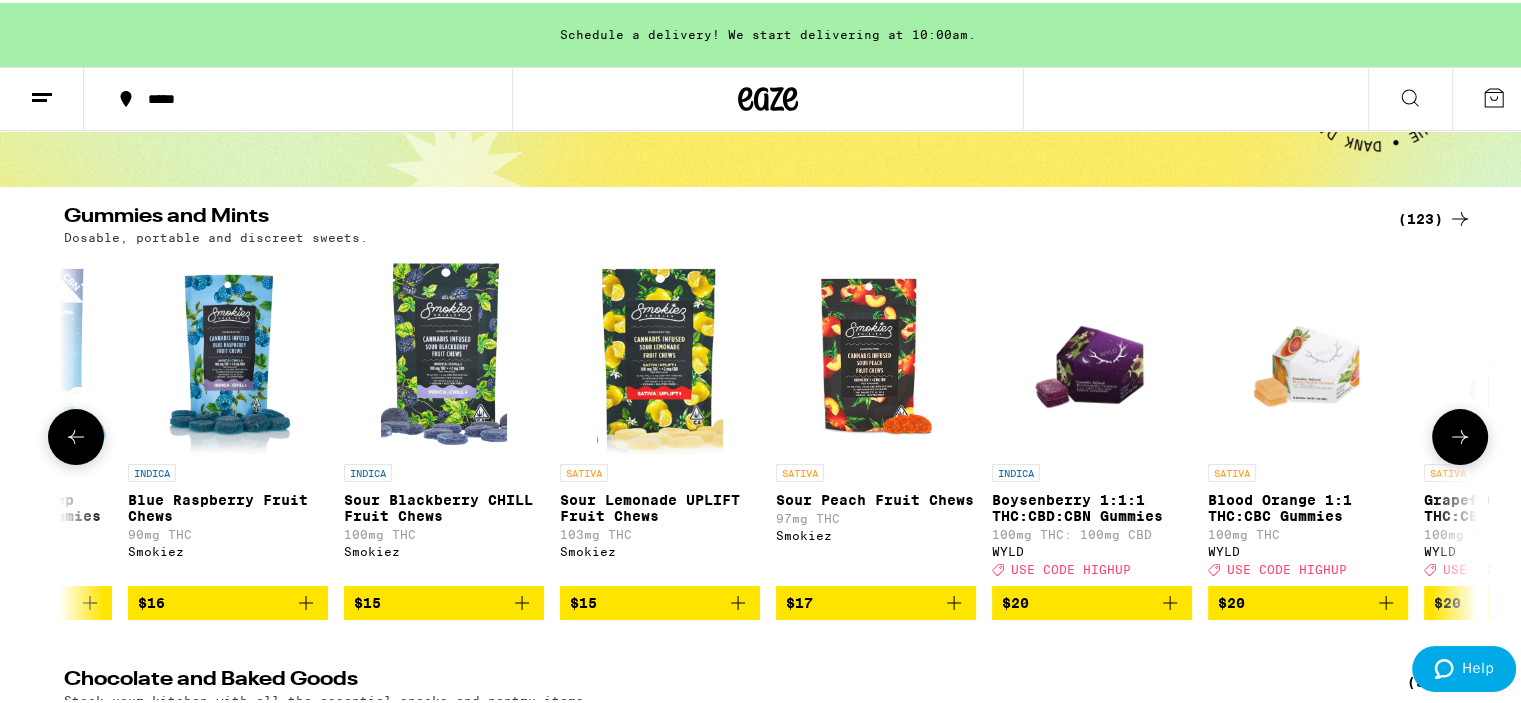 scroll, scrollTop: 0, scrollLeft: 17858, axis: horizontal 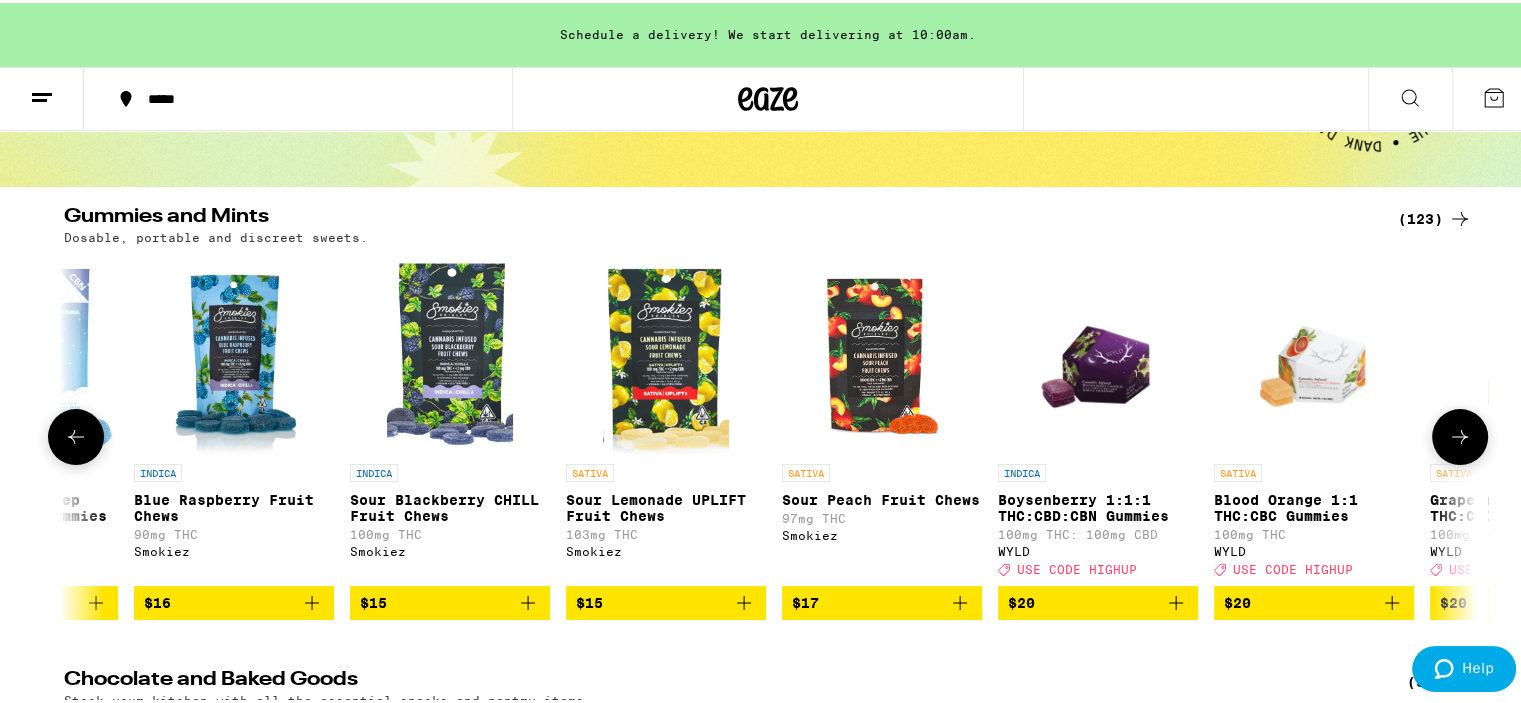 click at bounding box center [1460, 434] 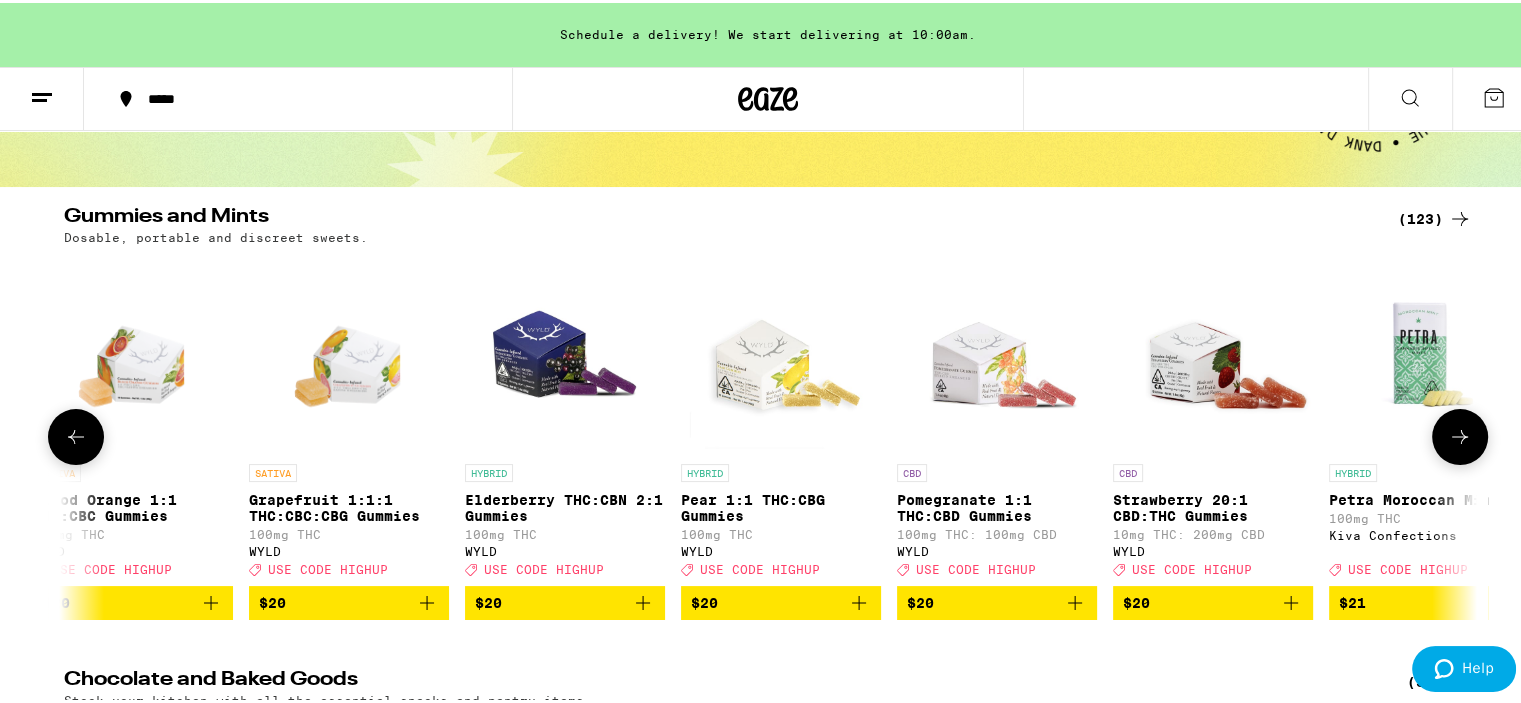scroll, scrollTop: 0, scrollLeft: 19048, axis: horizontal 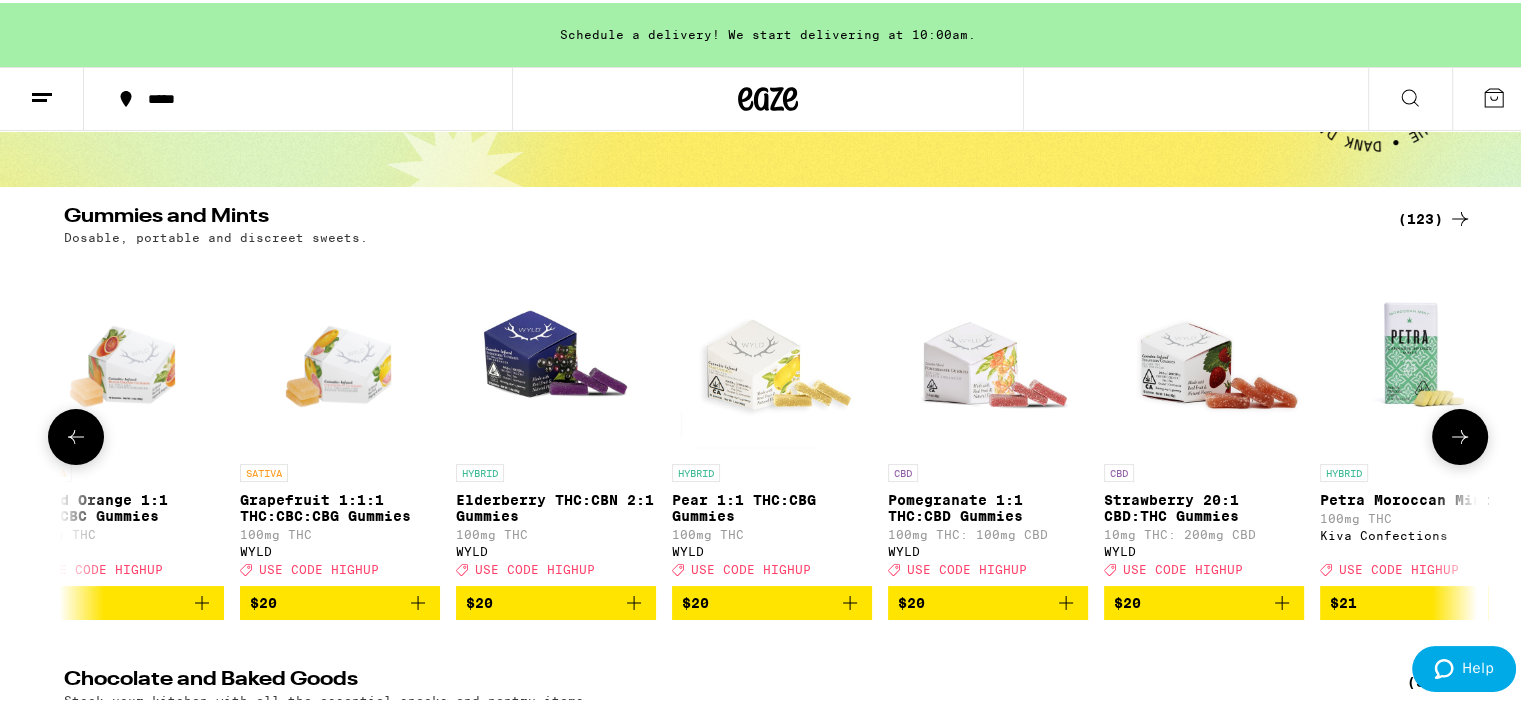 click 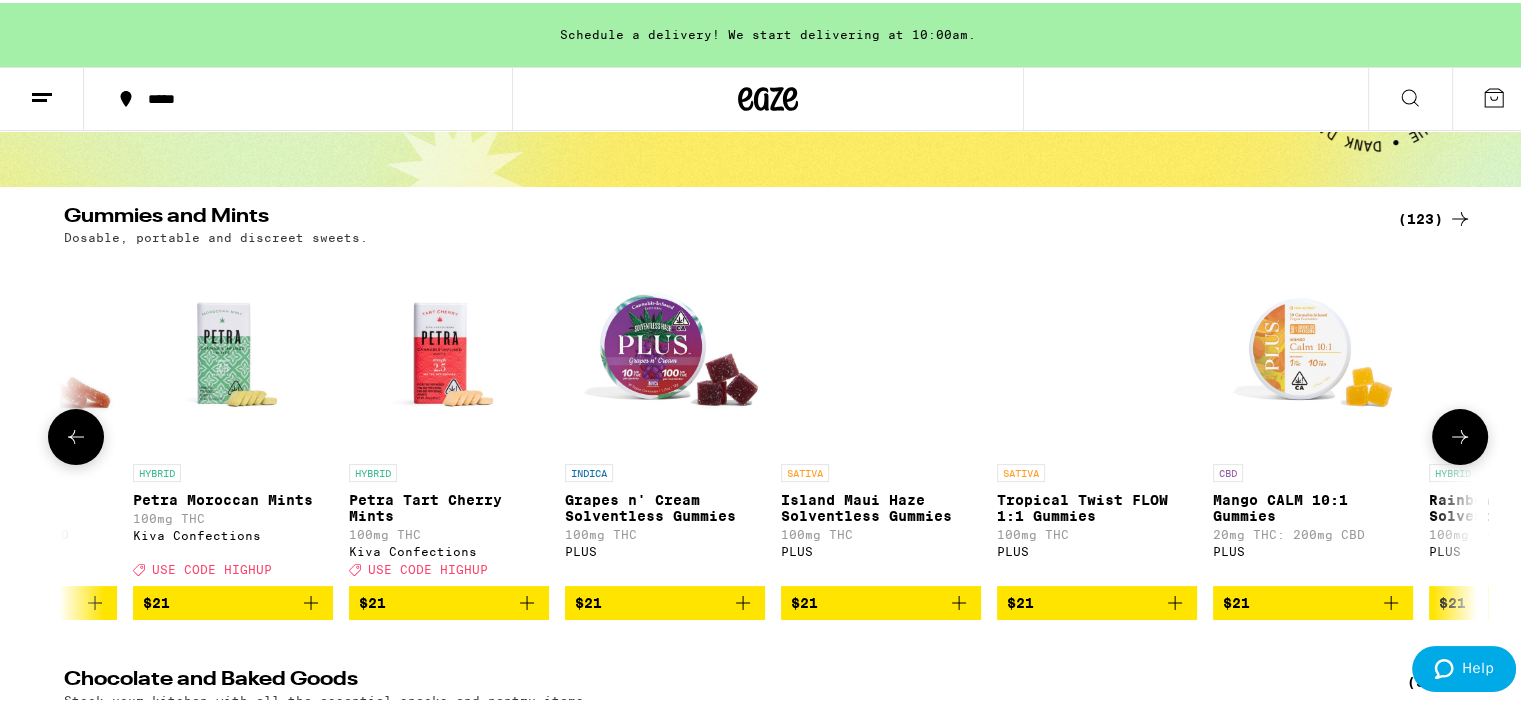 scroll, scrollTop: 0, scrollLeft: 20239, axis: horizontal 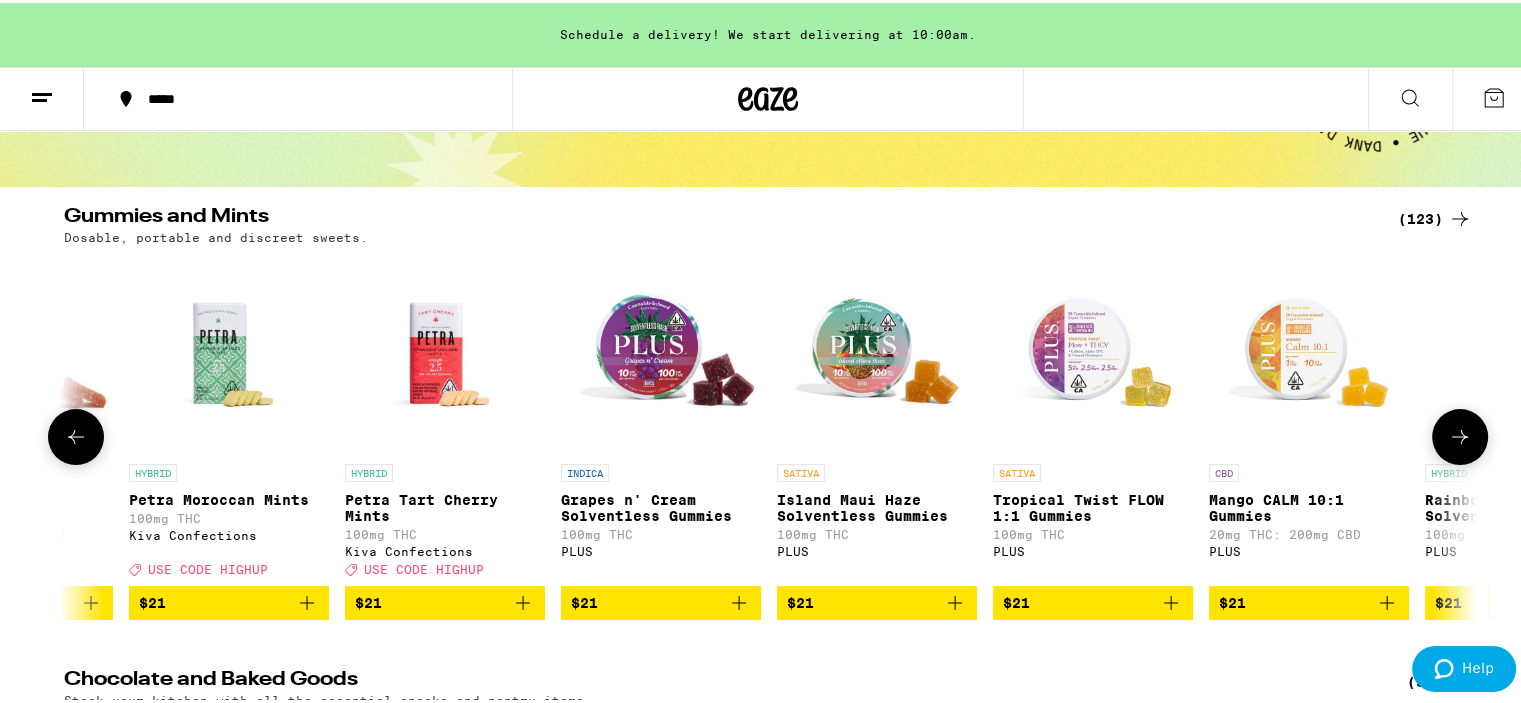 click 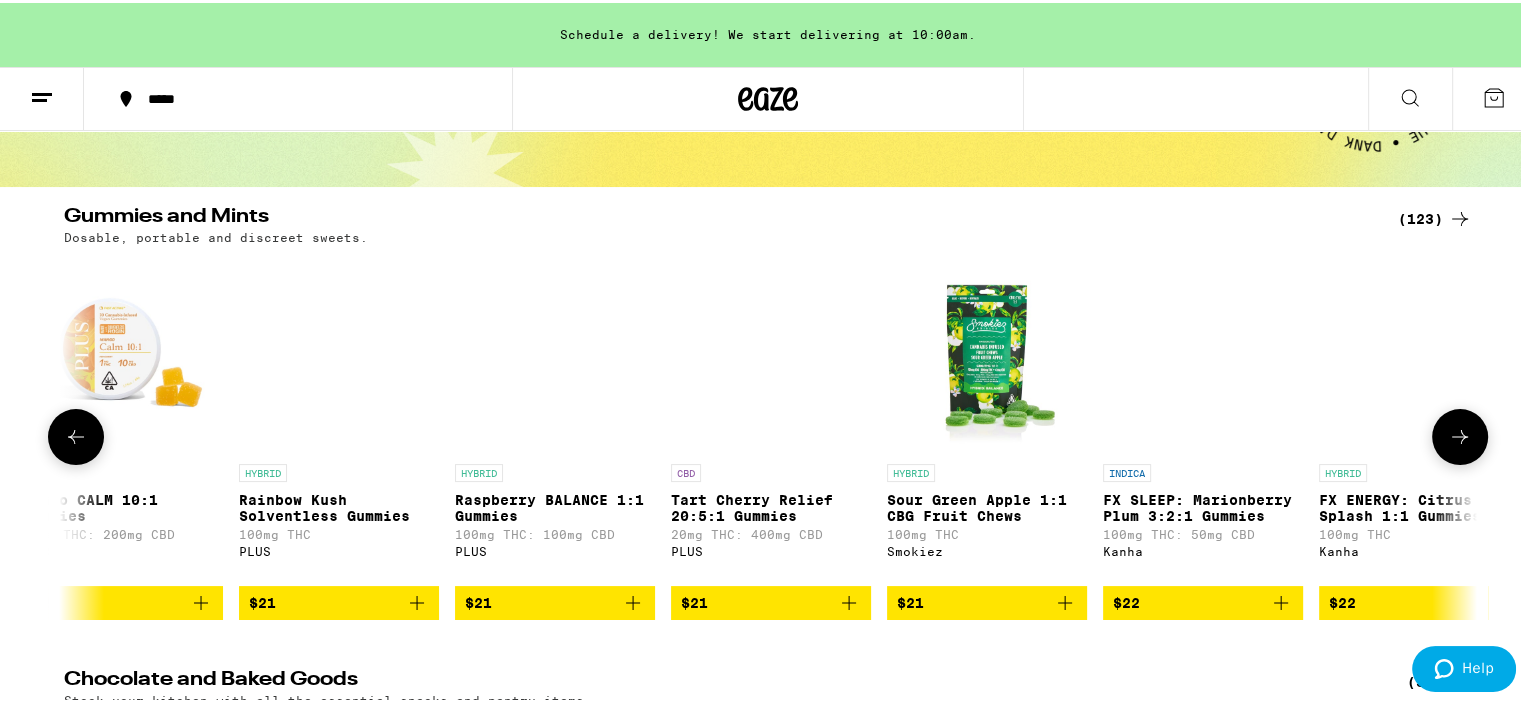 scroll, scrollTop: 0, scrollLeft: 21429, axis: horizontal 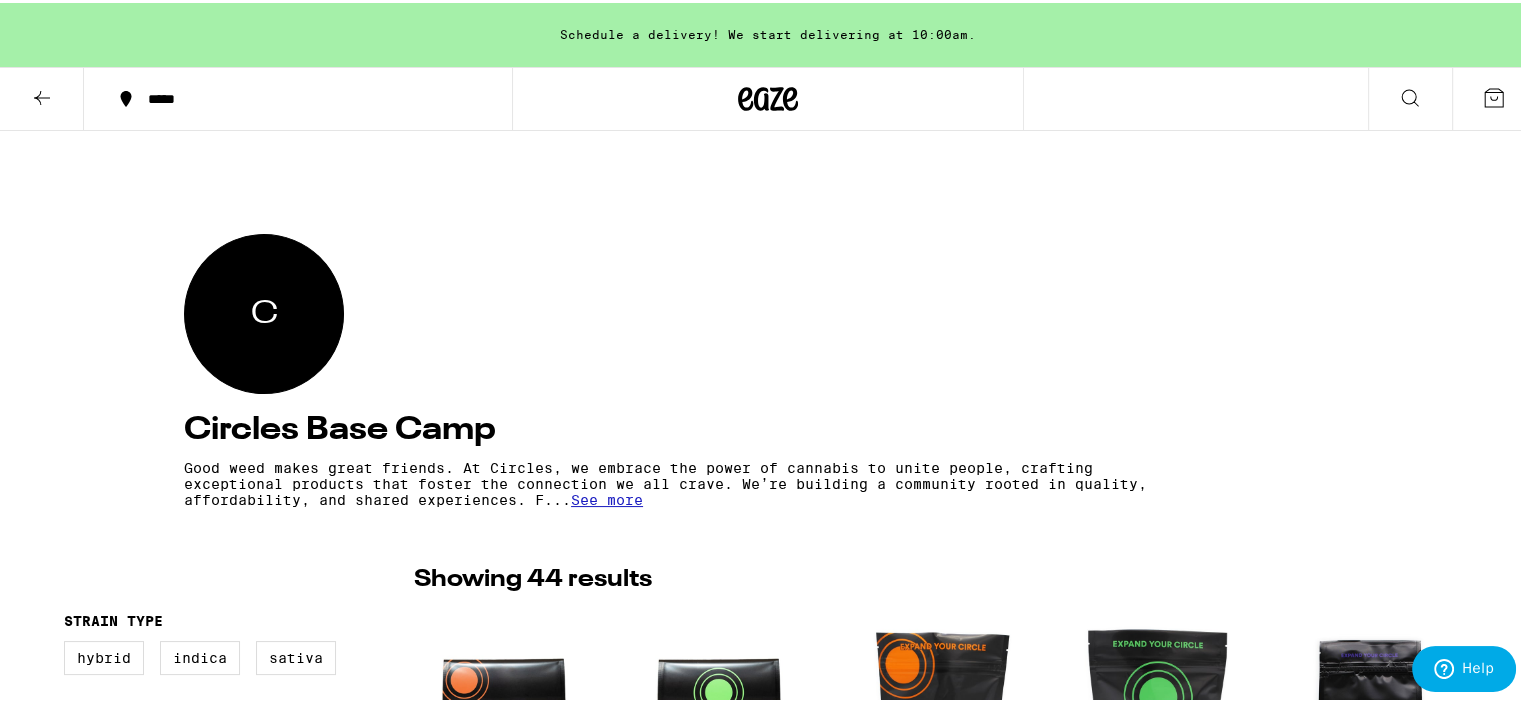 click on "See more" at bounding box center (607, 497) 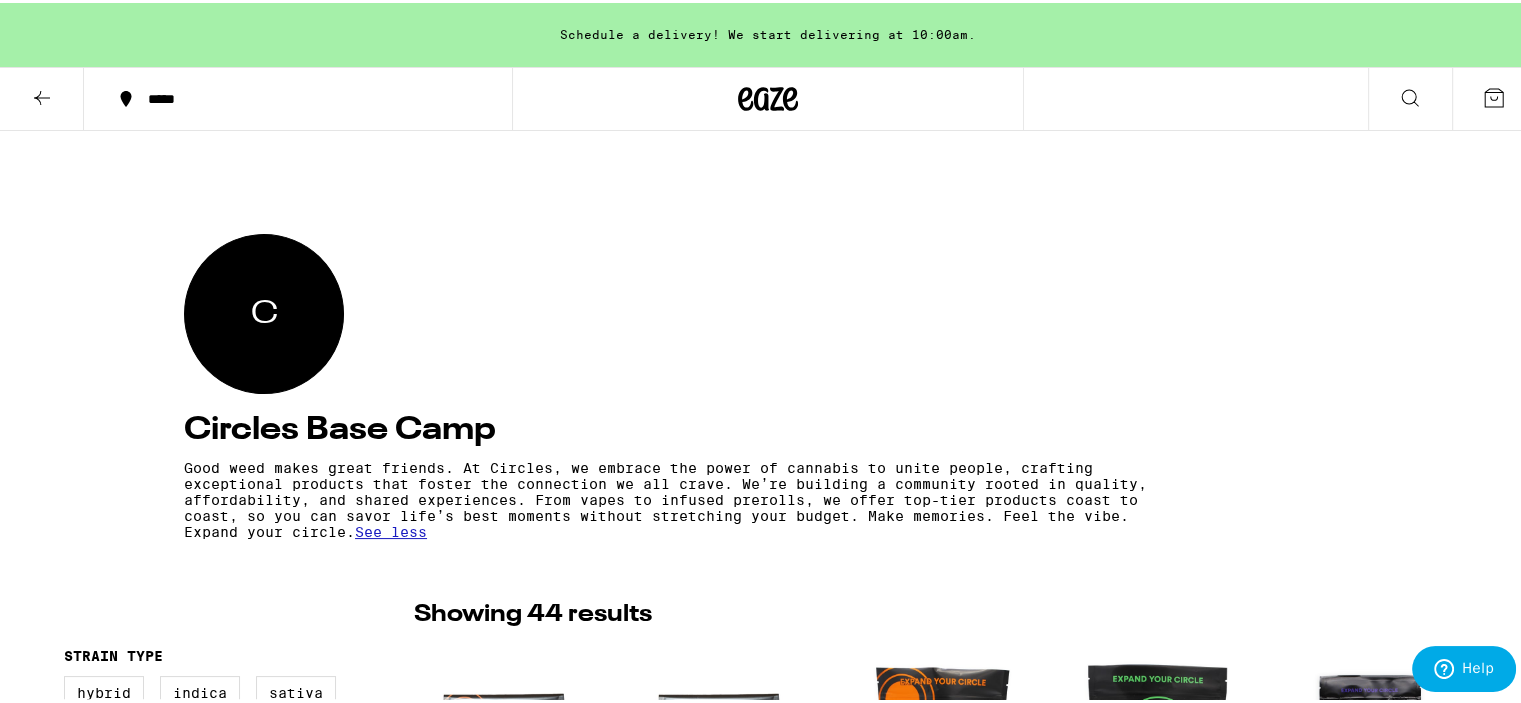 scroll, scrollTop: 0, scrollLeft: 0, axis: both 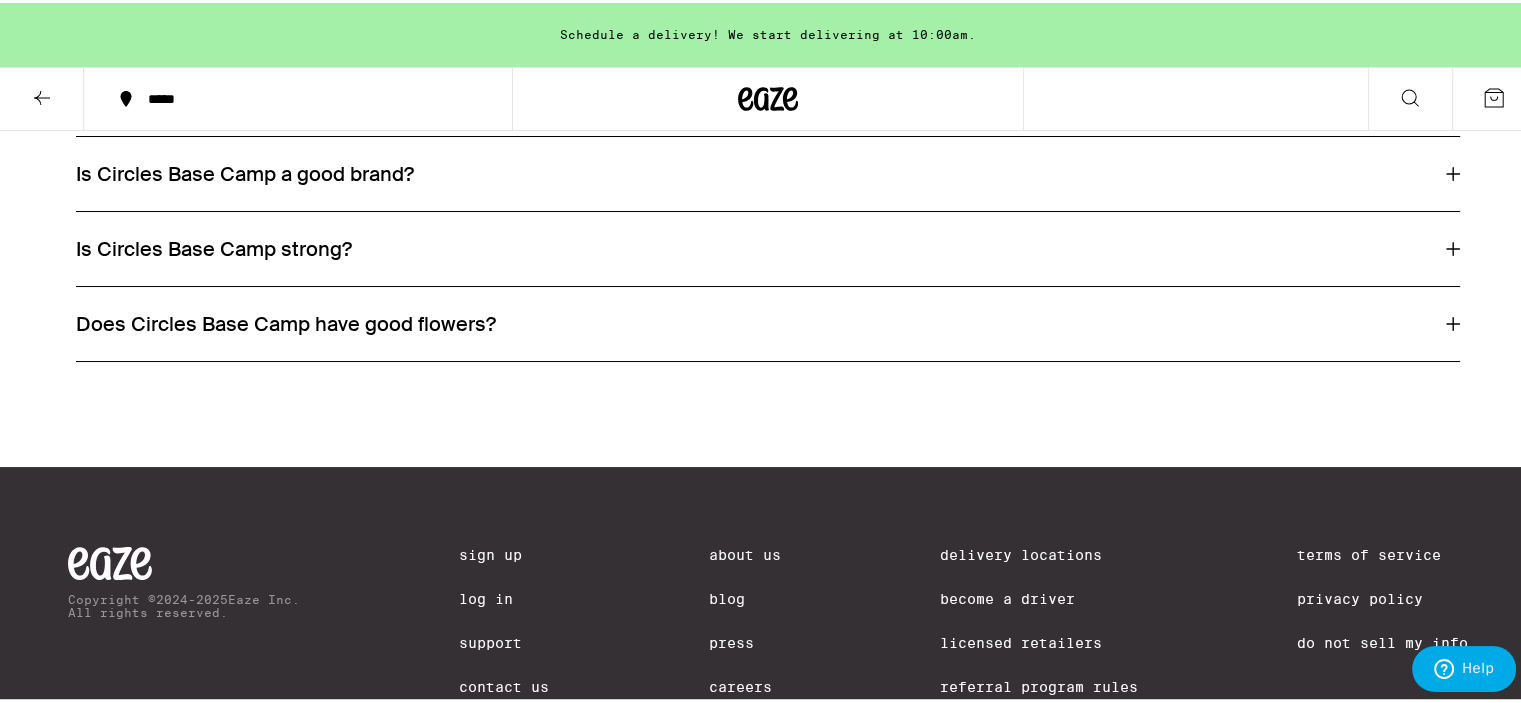 click on "Is Circles Base Camp a good brand?" at bounding box center [768, 171] 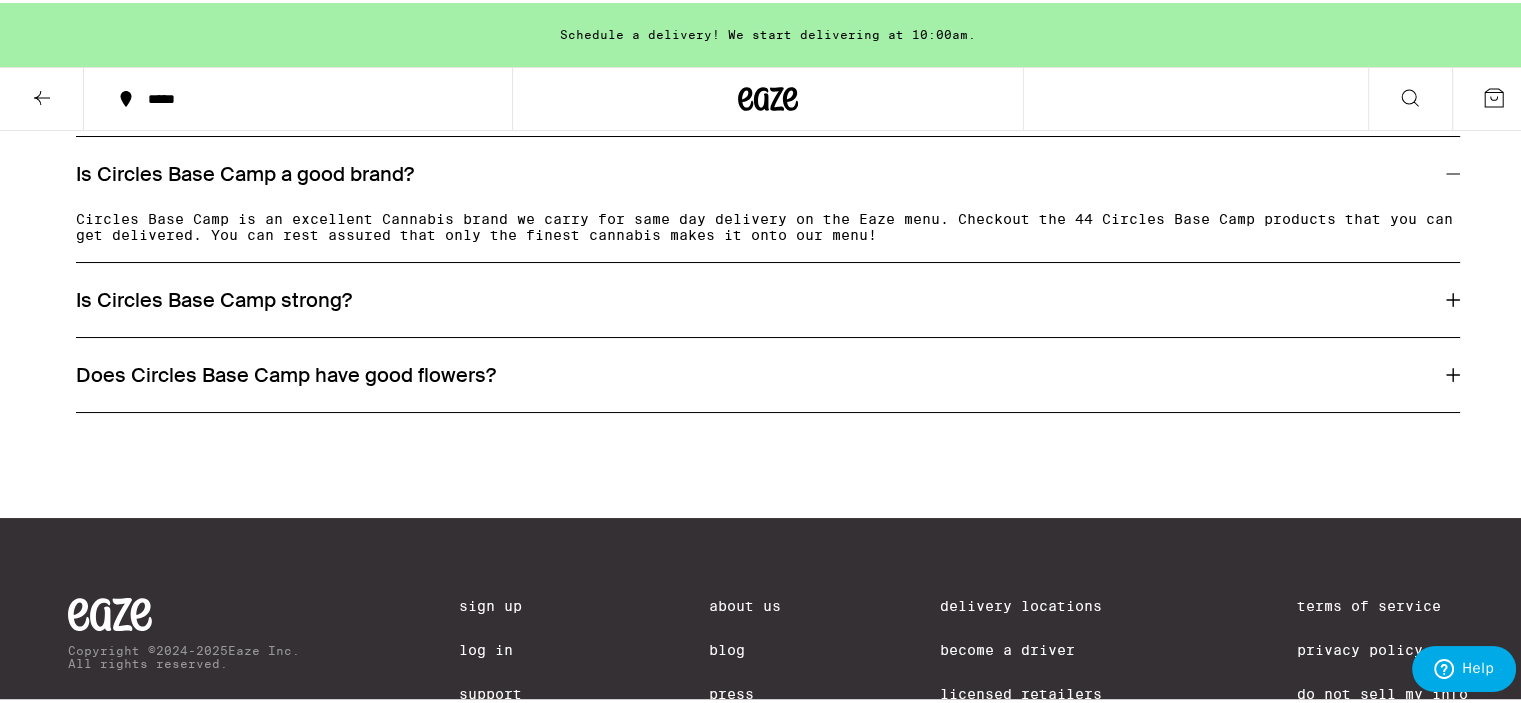 click on "Is Circles Base Camp strong?" at bounding box center (768, 297) 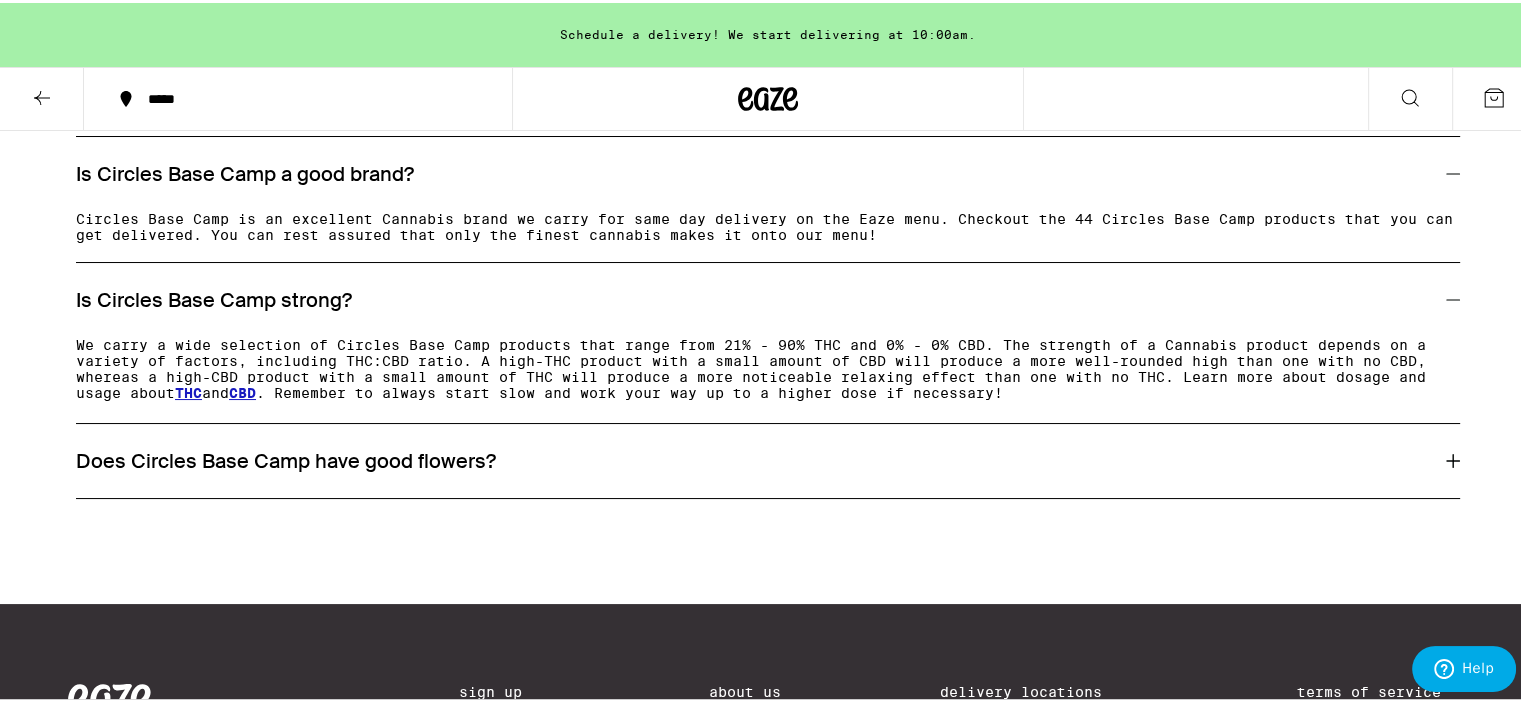 click on "Does Circles Base Camp have good flowers?" at bounding box center [768, 458] 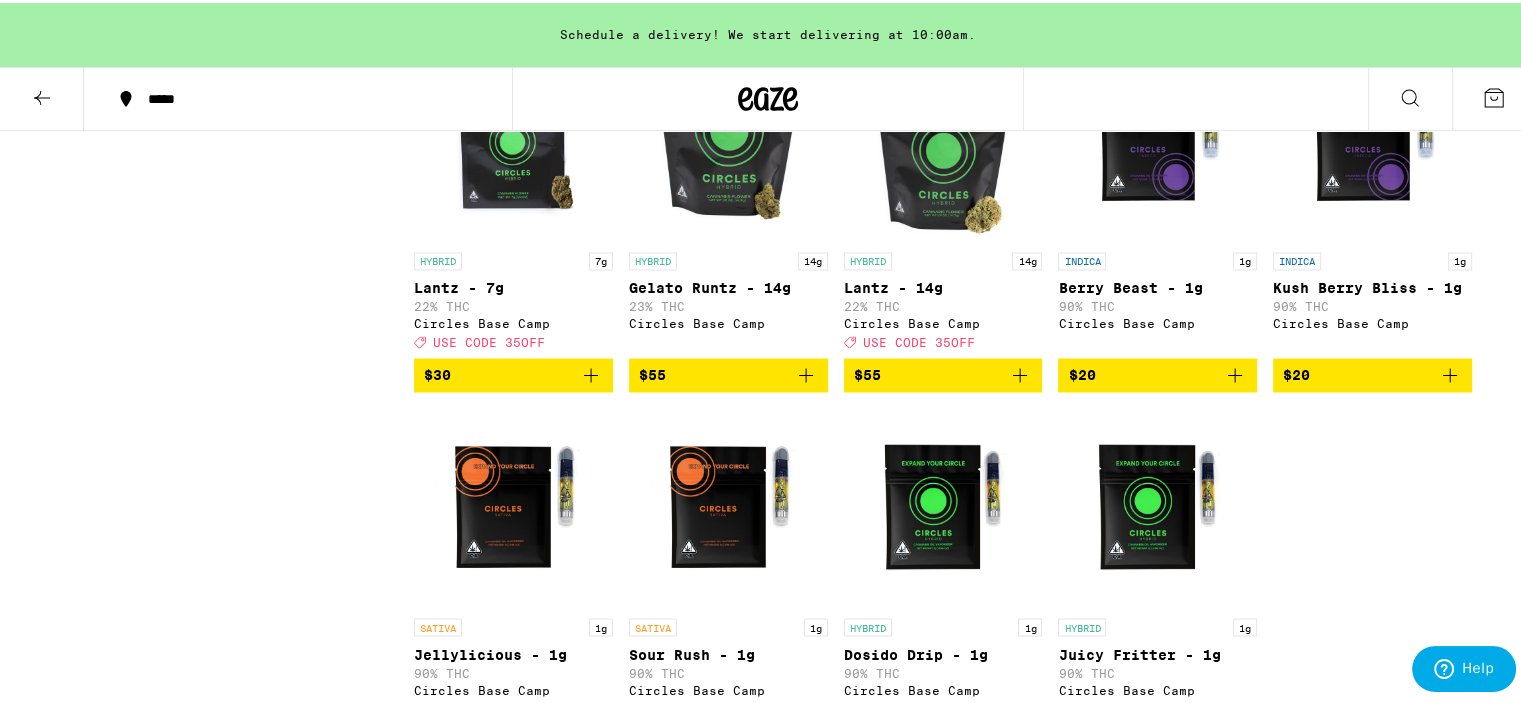 scroll, scrollTop: 3338, scrollLeft: 0, axis: vertical 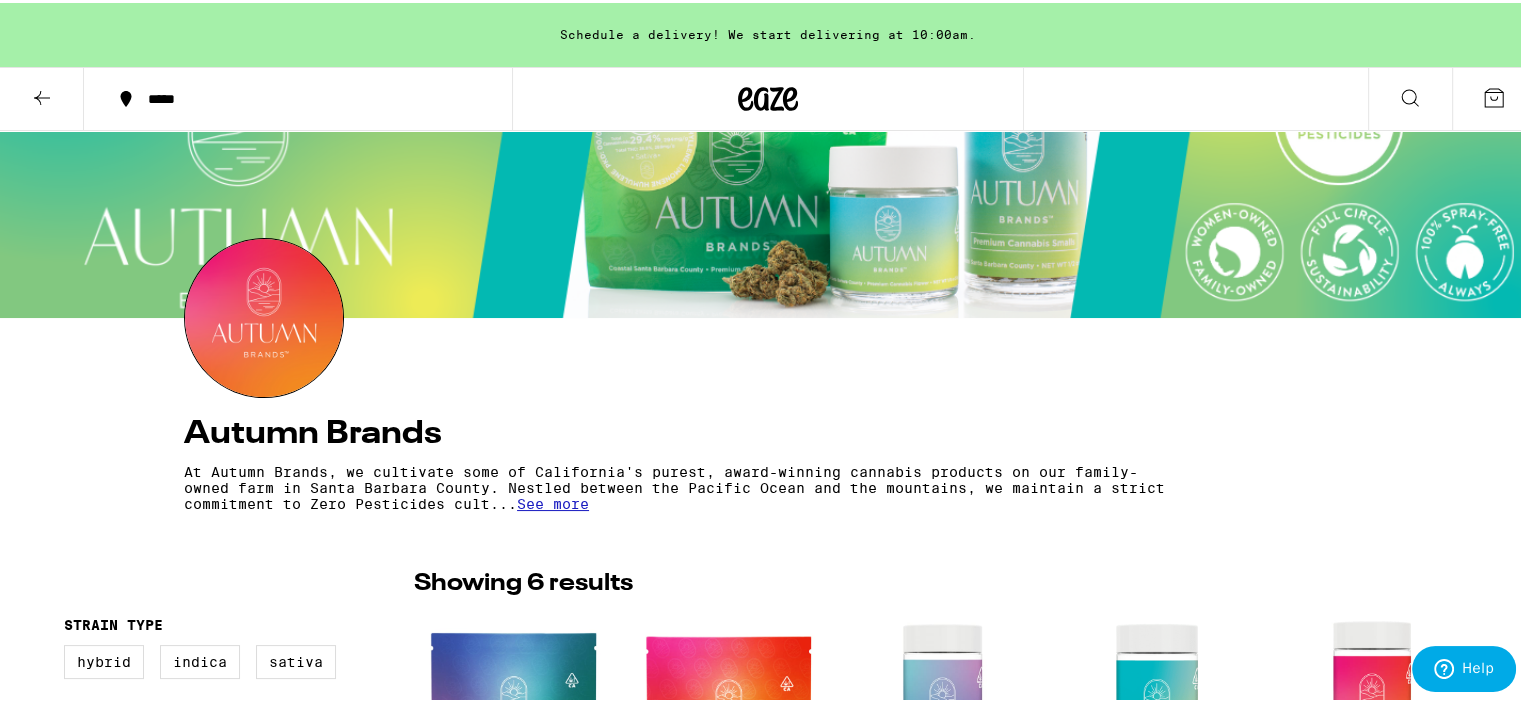 click on "See more" at bounding box center (553, 501) 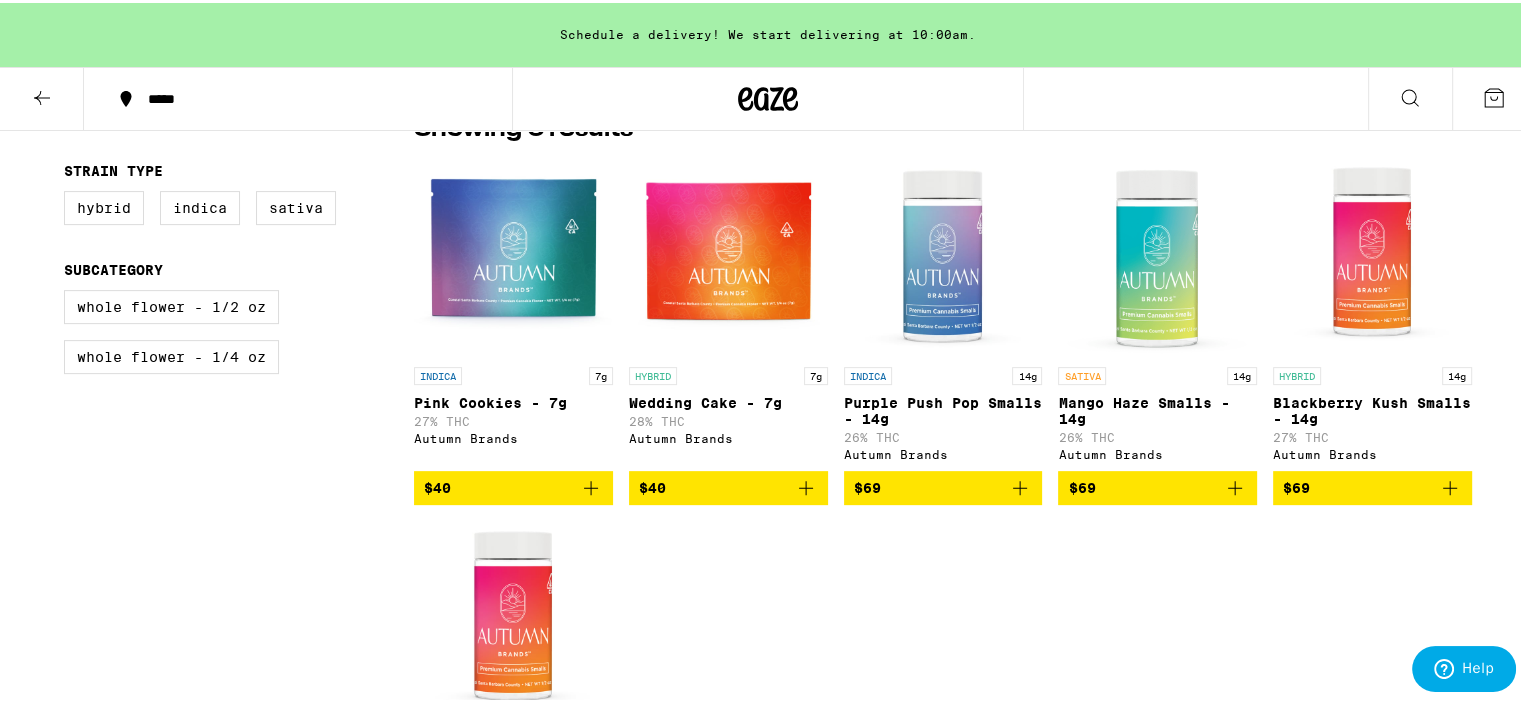 scroll, scrollTop: 628, scrollLeft: 0, axis: vertical 